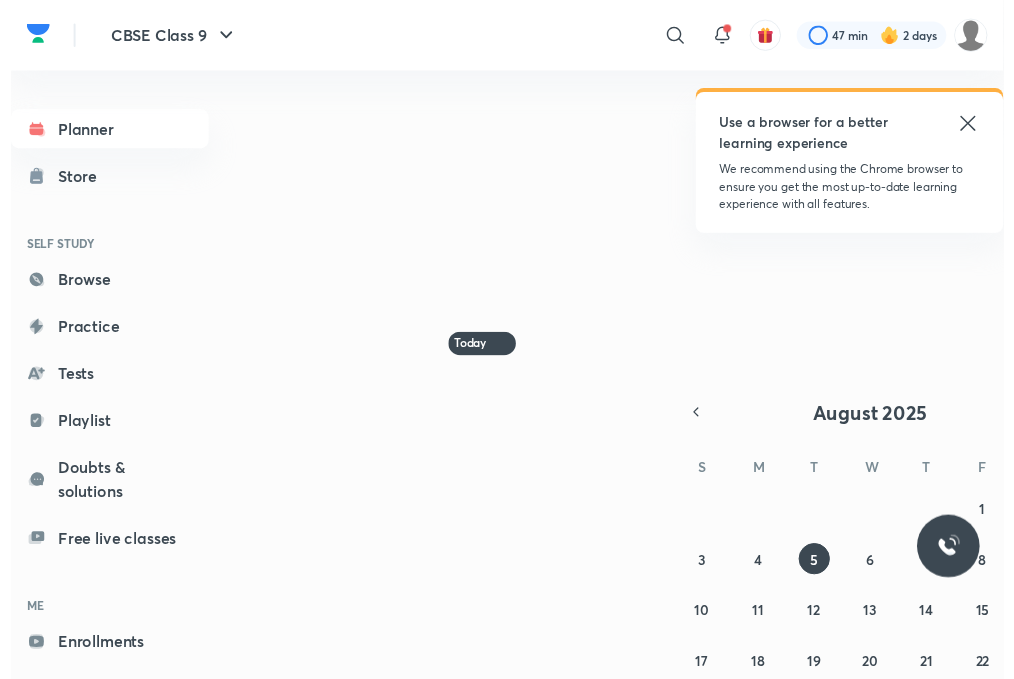 scroll, scrollTop: 0, scrollLeft: 0, axis: both 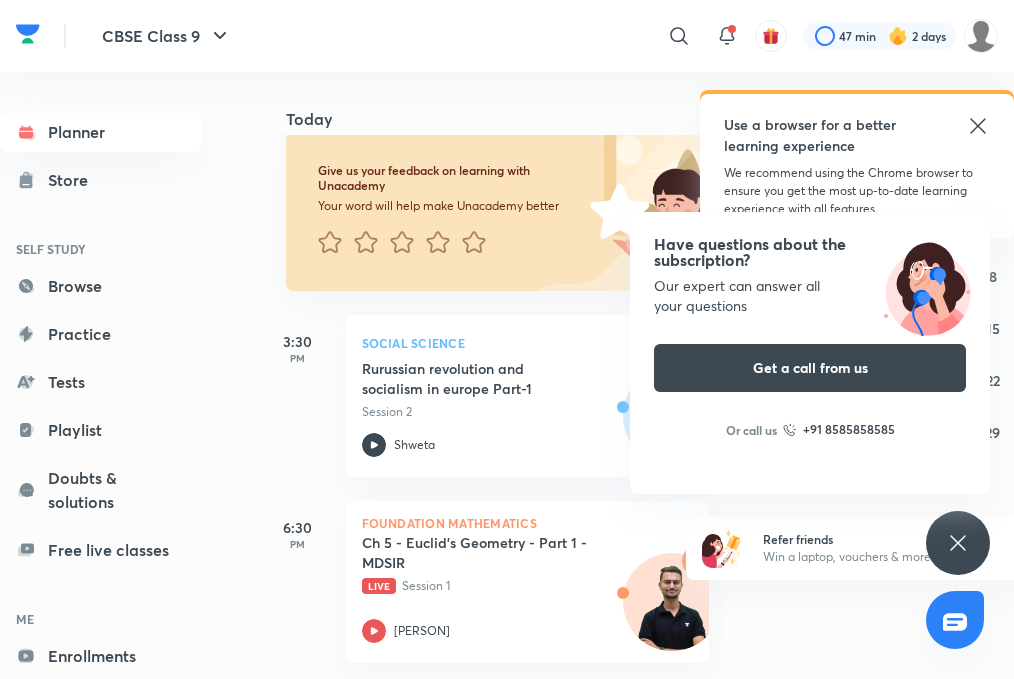 click on "Have questions about the subscription? Our expert can answer all your questions Get a call from us Or call us +91 8585858585" at bounding box center [958, 543] 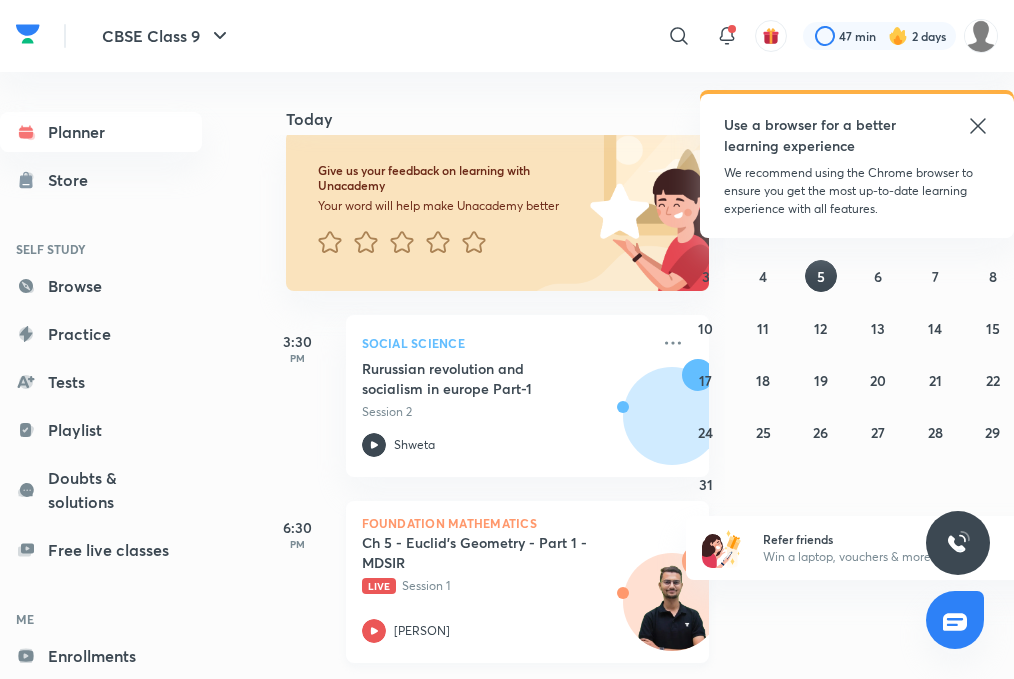 click on "Ch 5 - Euclid's Geometry - Part 1 - MDSIR Live Session 1 [PERSON]" at bounding box center [506, 588] 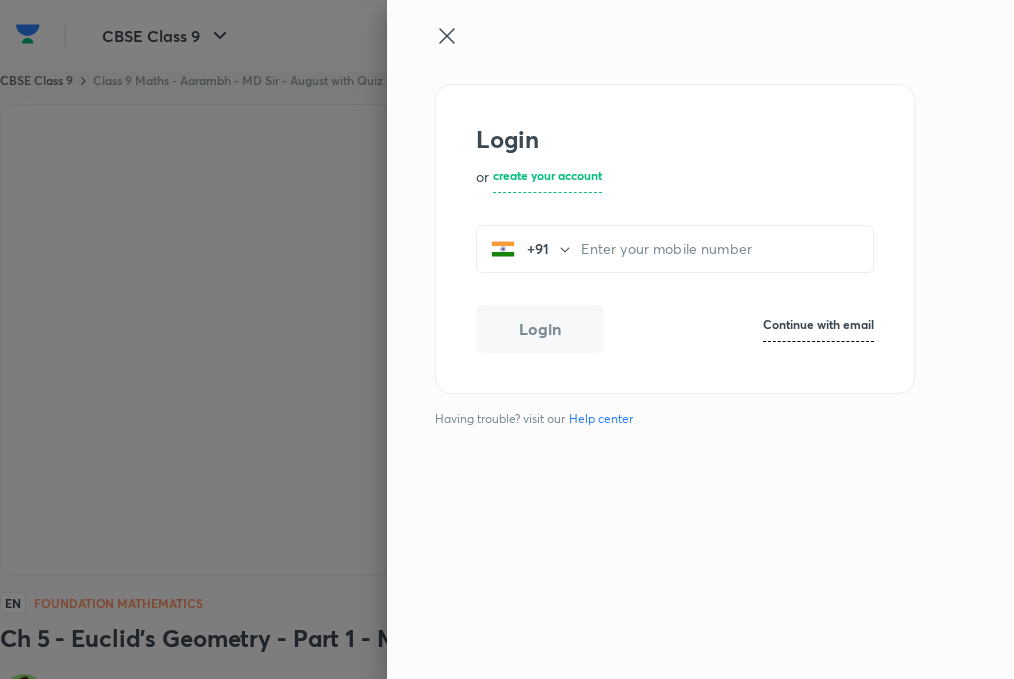 scroll, scrollTop: 15, scrollLeft: 0, axis: vertical 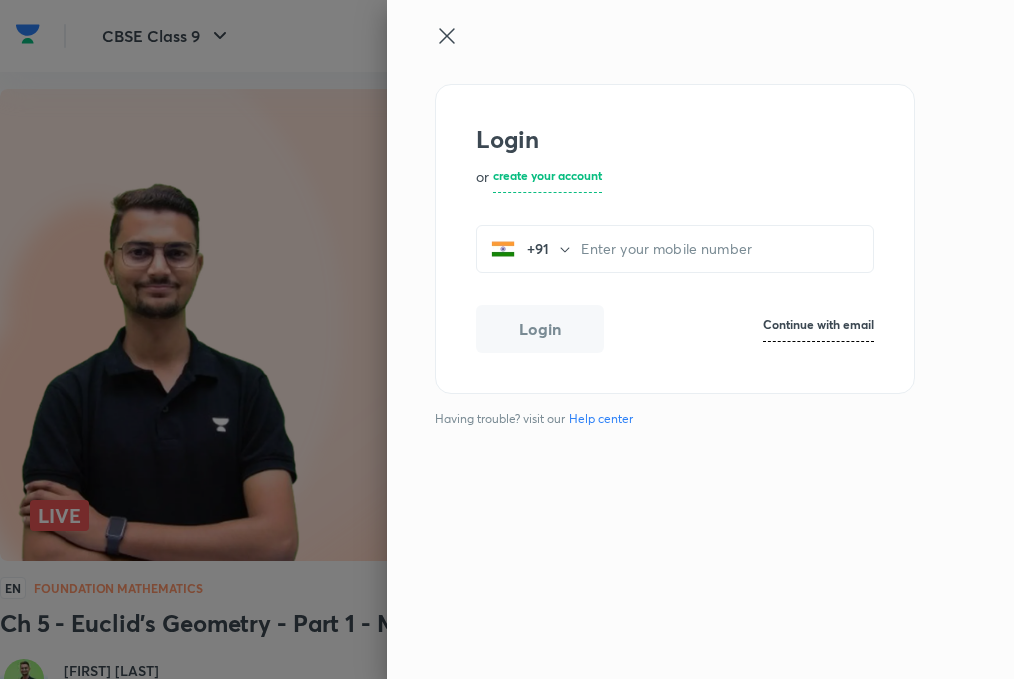 click 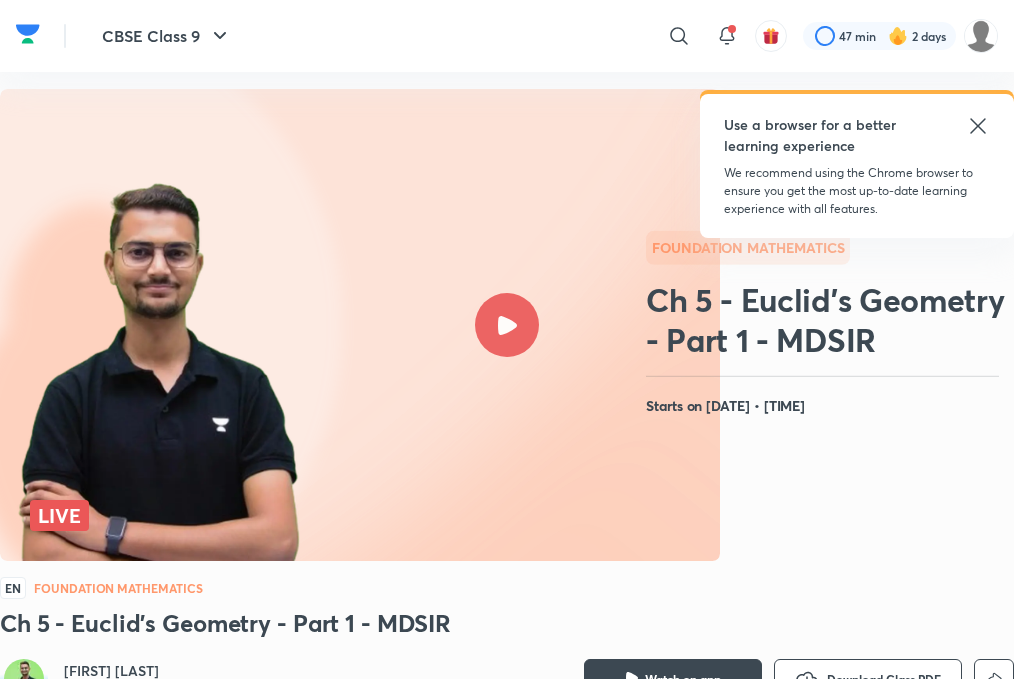 click at bounding box center (507, 325) 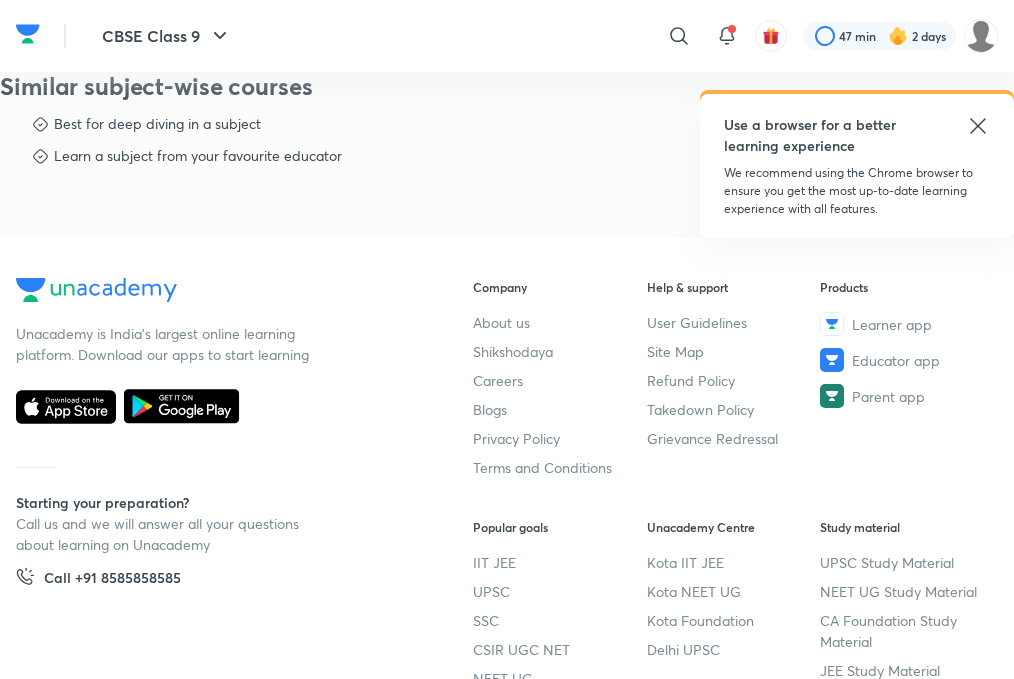 scroll, scrollTop: 1135, scrollLeft: 0, axis: vertical 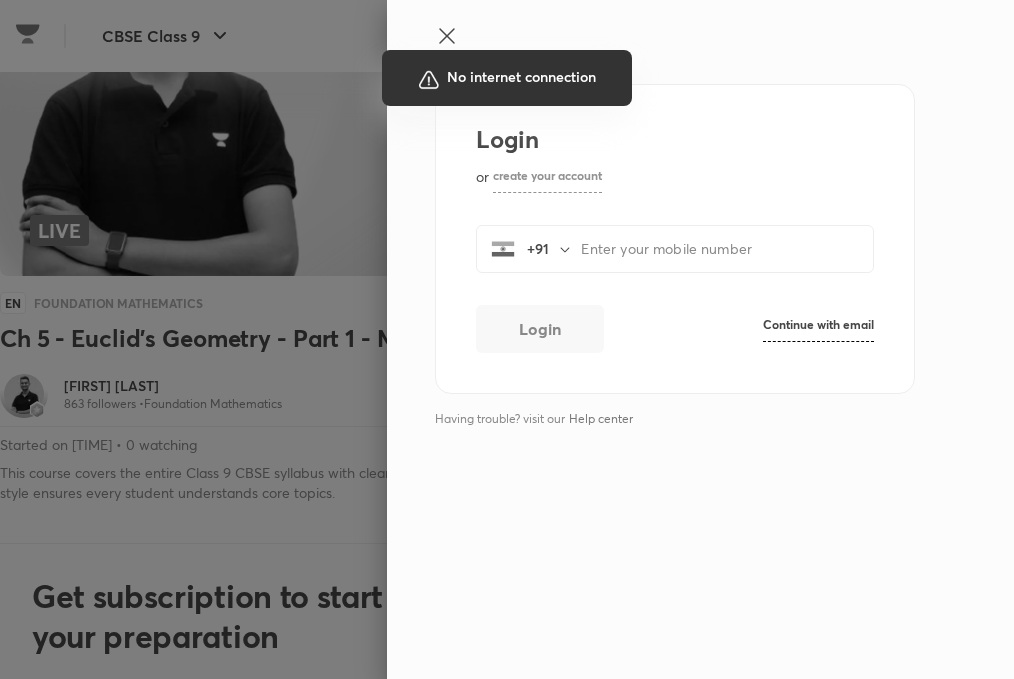 click at bounding box center [507, 339] 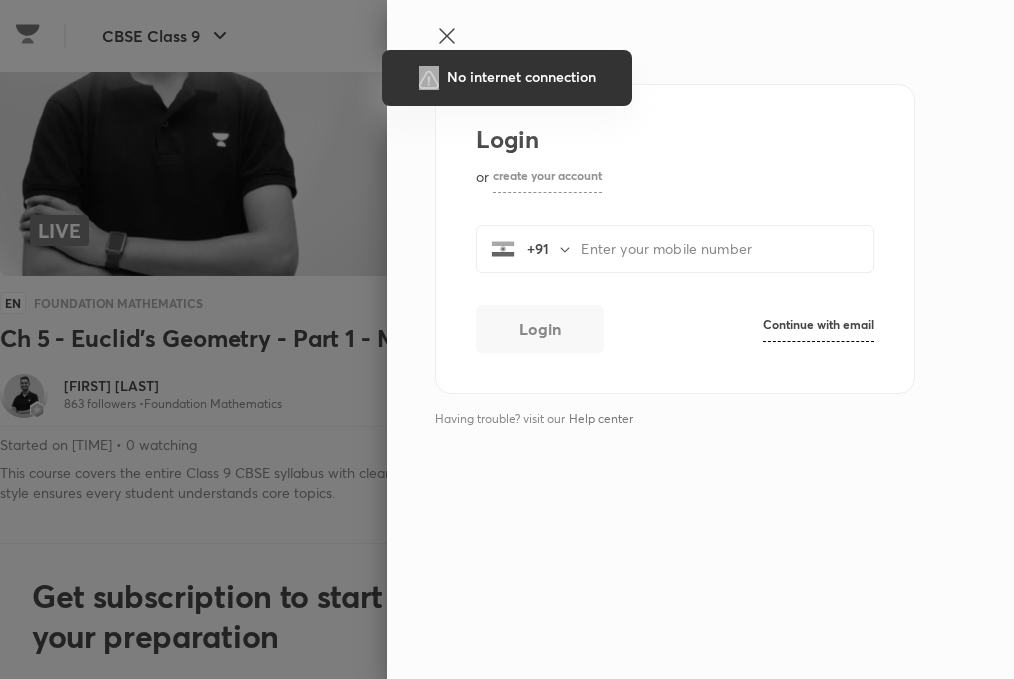 click at bounding box center (507, 339) 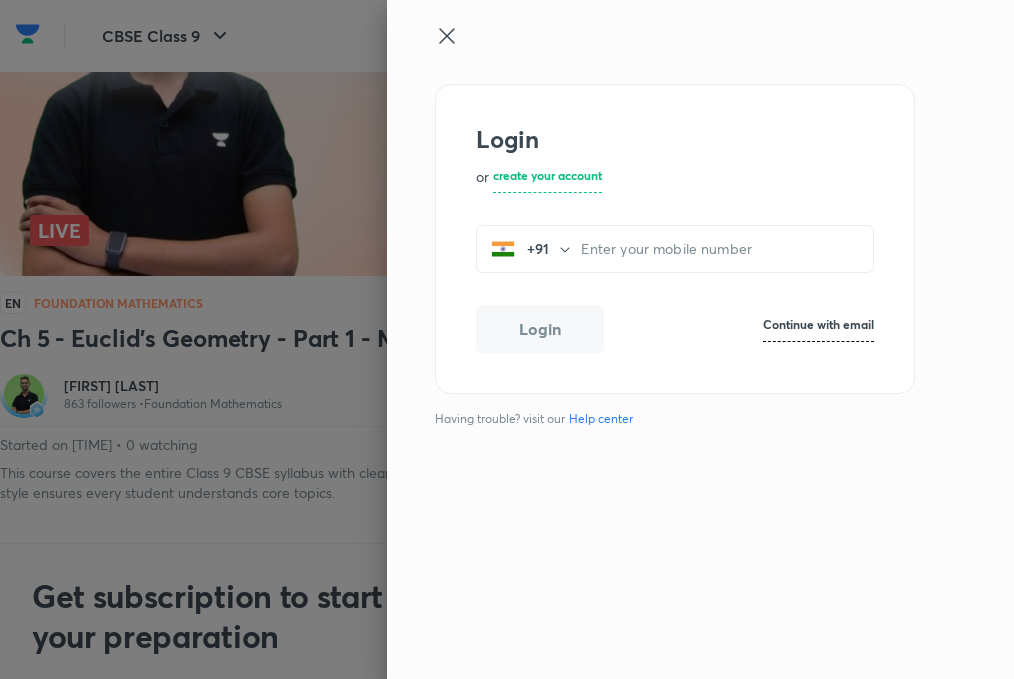 click at bounding box center [507, 339] 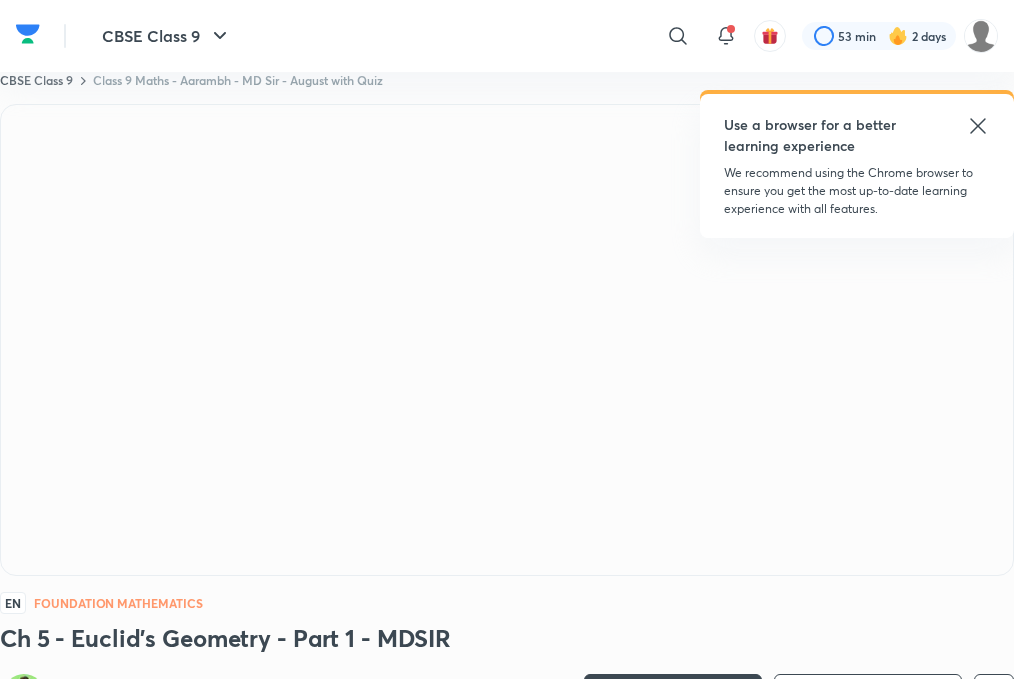 scroll, scrollTop: 154, scrollLeft: 0, axis: vertical 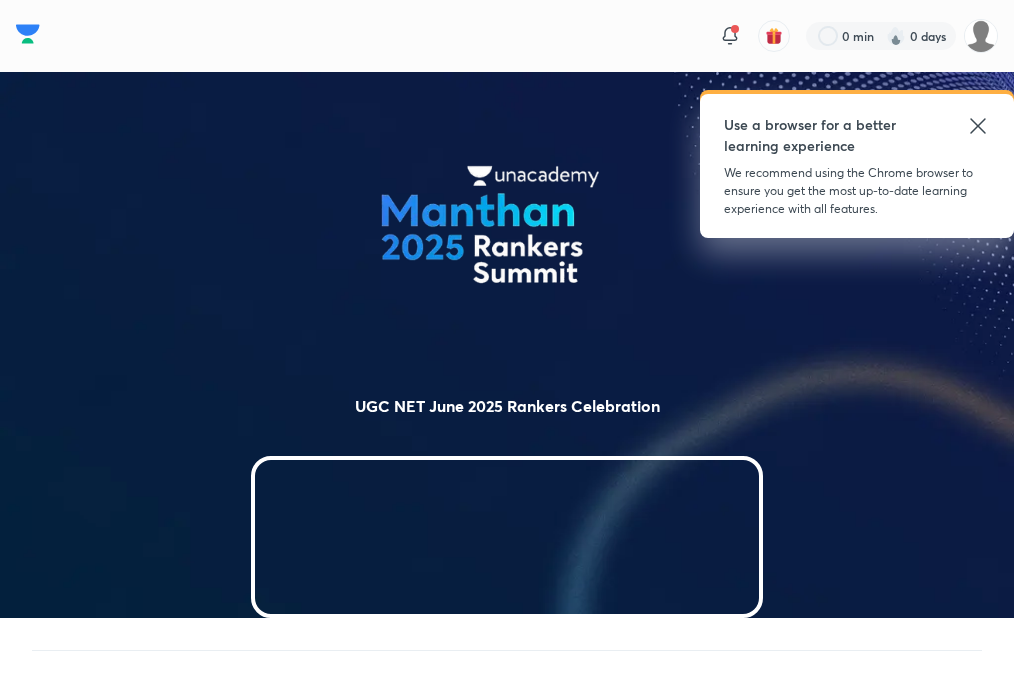 click 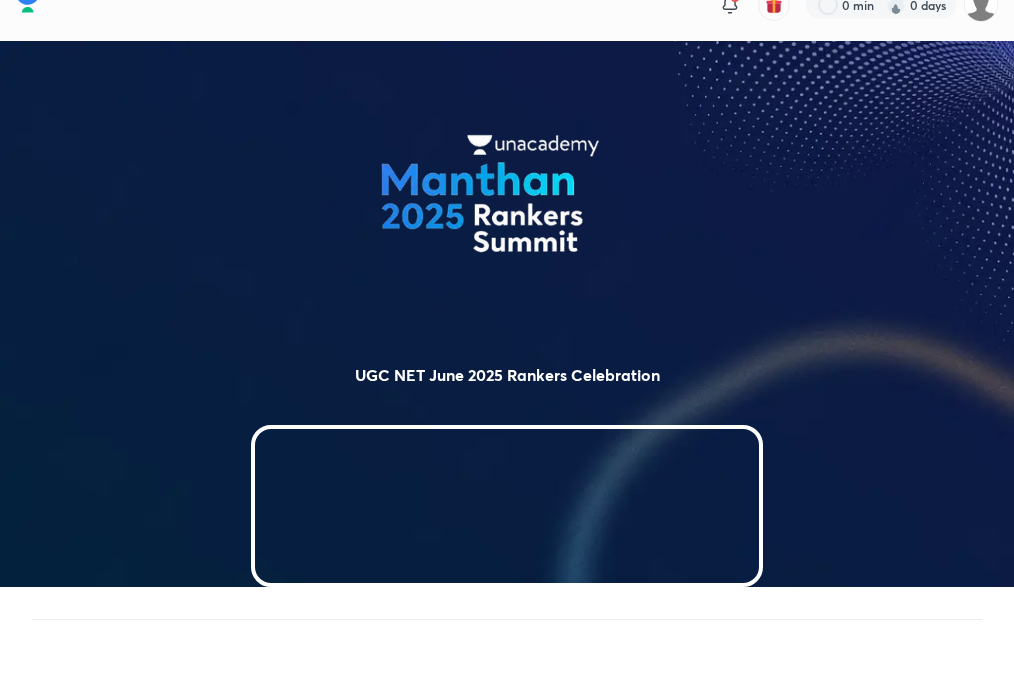 scroll, scrollTop: 0, scrollLeft: 0, axis: both 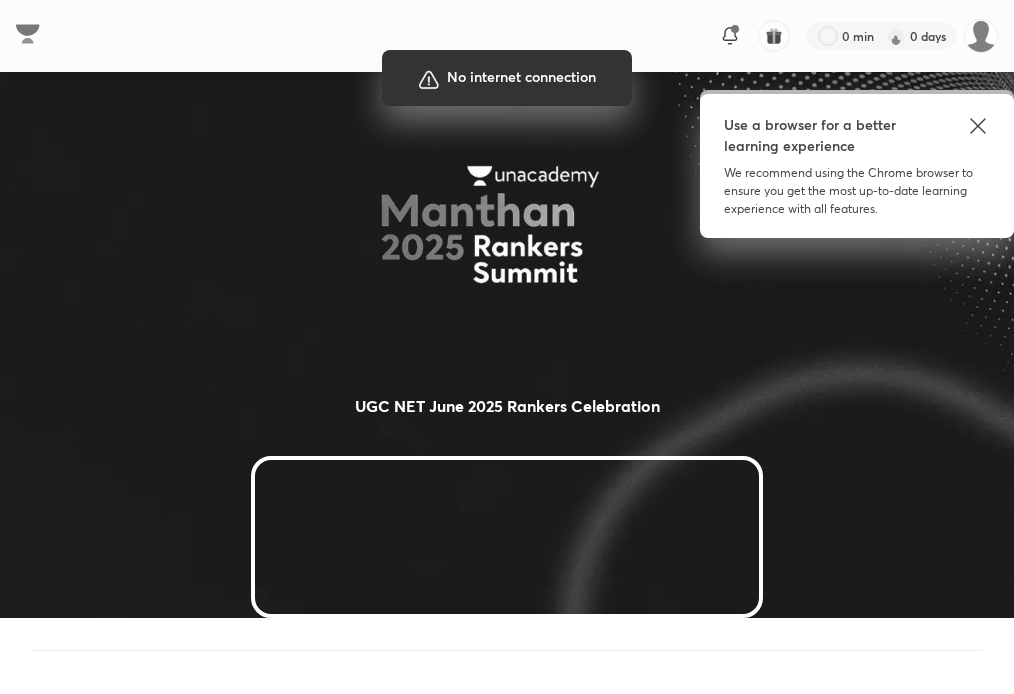 drag, startPoint x: 977, startPoint y: 132, endPoint x: 978, endPoint y: 109, distance: 23.021729 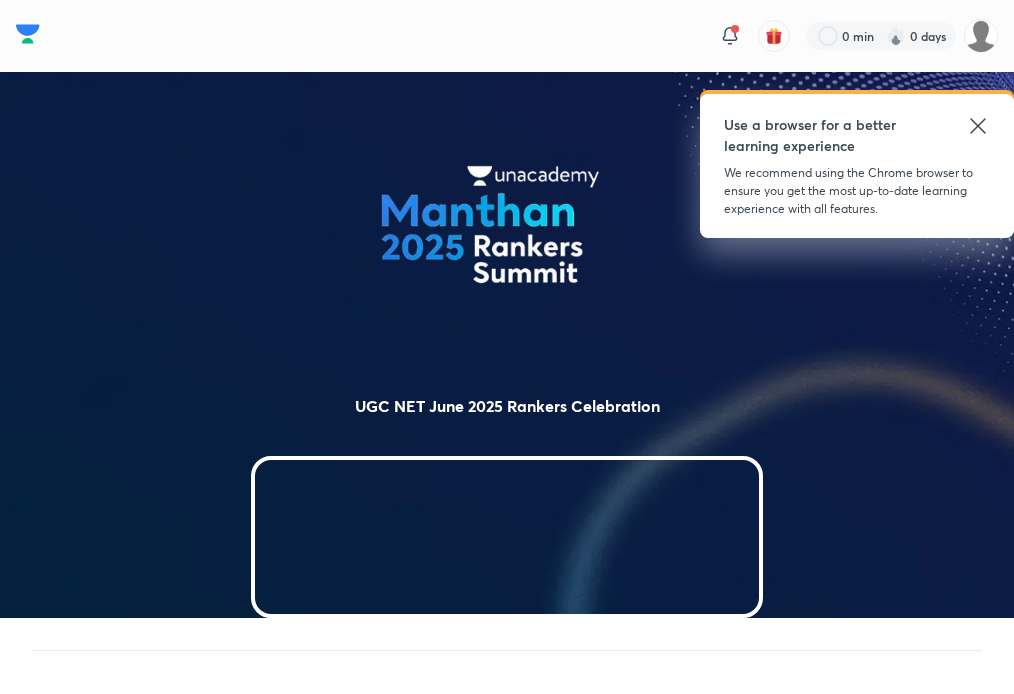 scroll, scrollTop: 0, scrollLeft: 0, axis: both 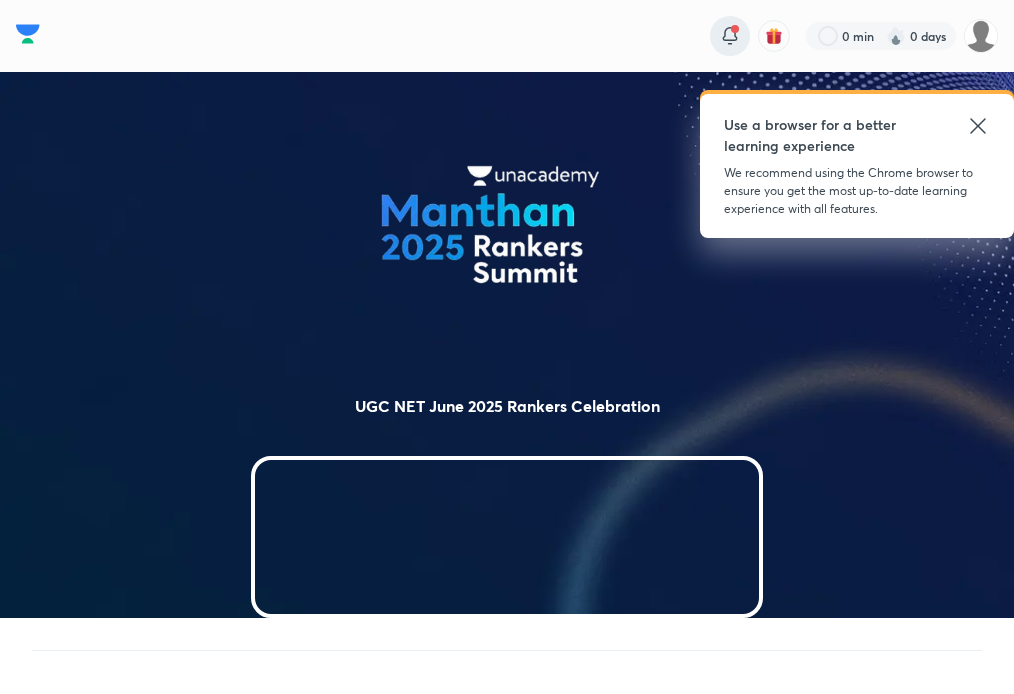 click at bounding box center [735, 29] 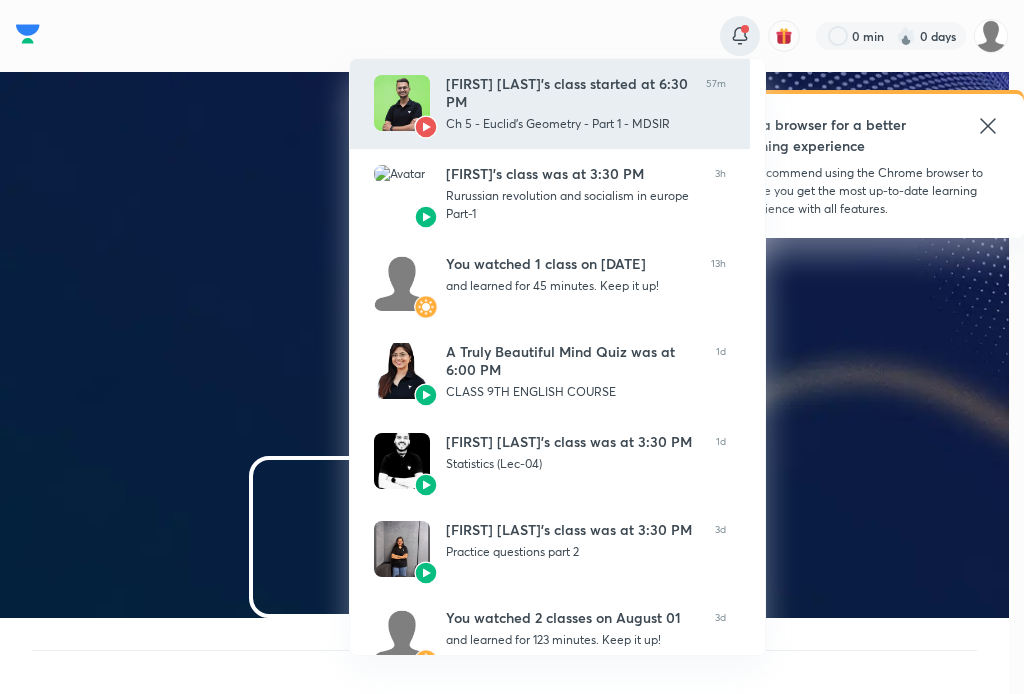 click on "[FIRST] [LAST]’s class started at 6:30 PM Ch 5 - Euclid's Geometry - Part 1 - MDSIR 57m" at bounding box center (550, 104) 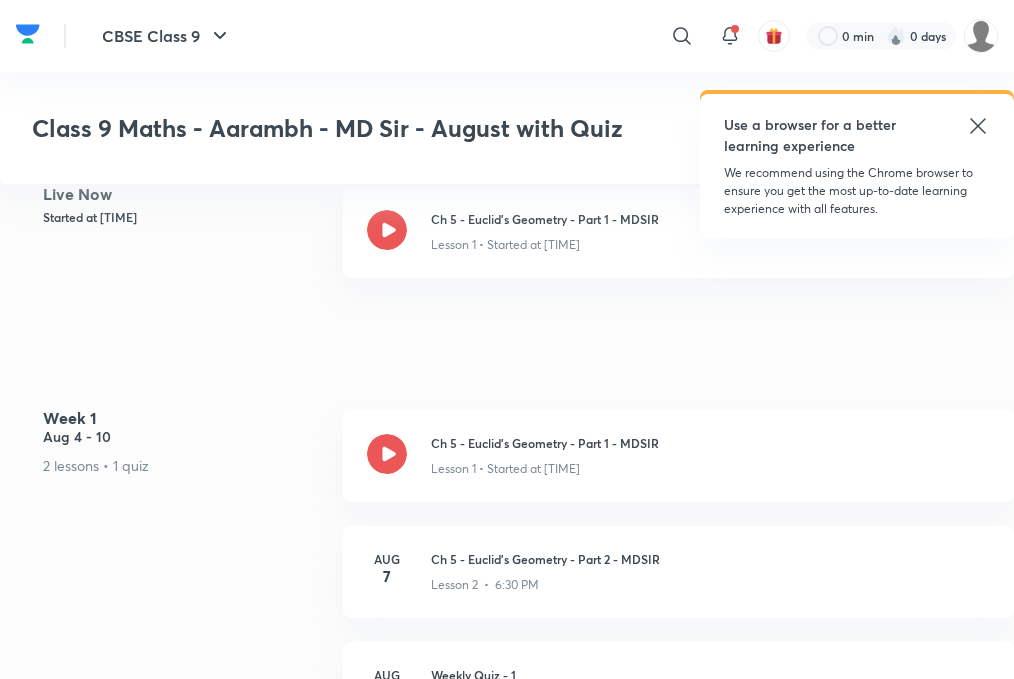 scroll, scrollTop: 0, scrollLeft: 0, axis: both 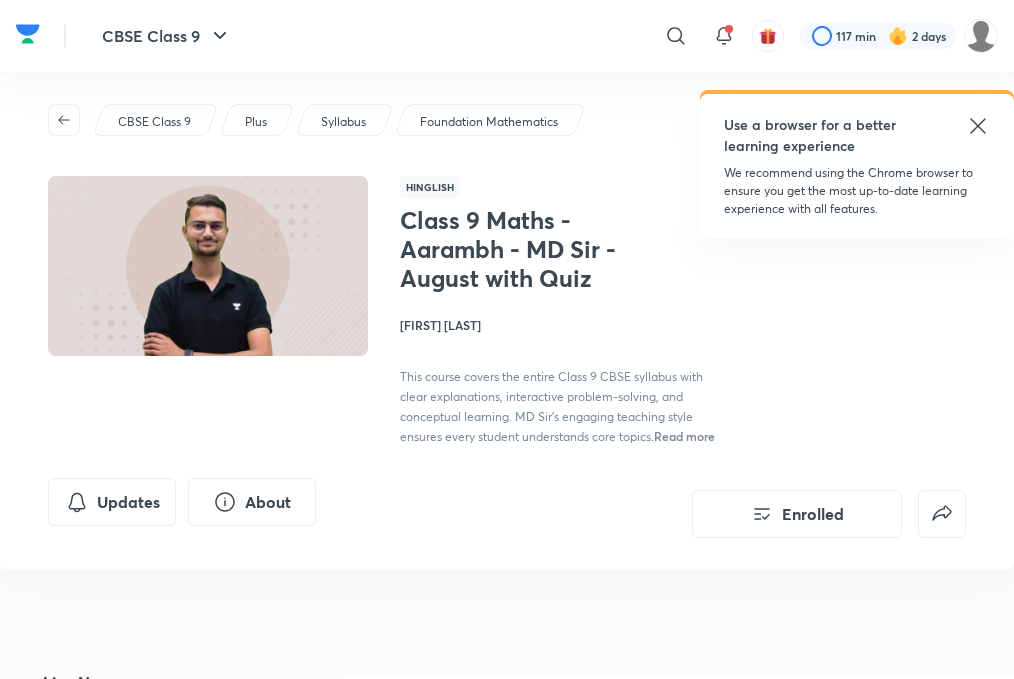 click 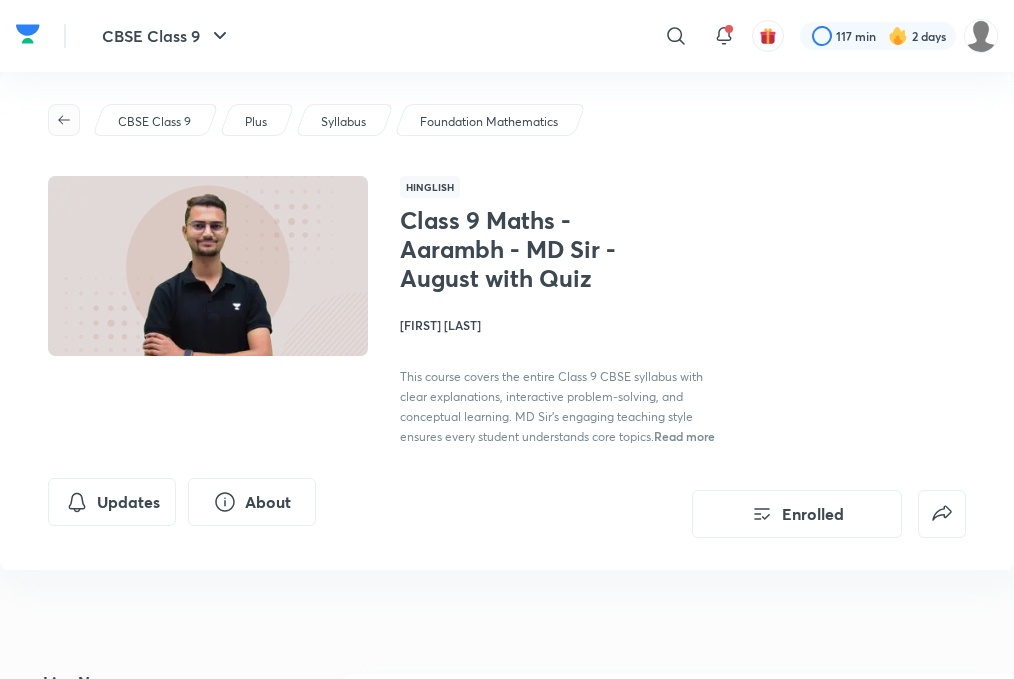 click at bounding box center [64, 120] 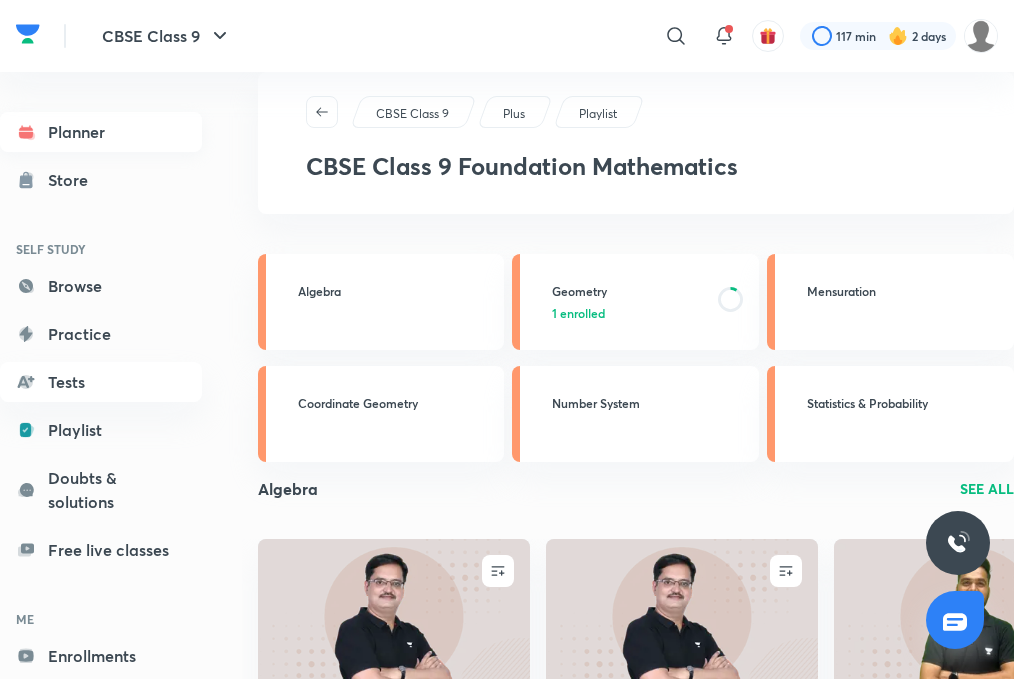 click on "Planner" at bounding box center [101, 132] 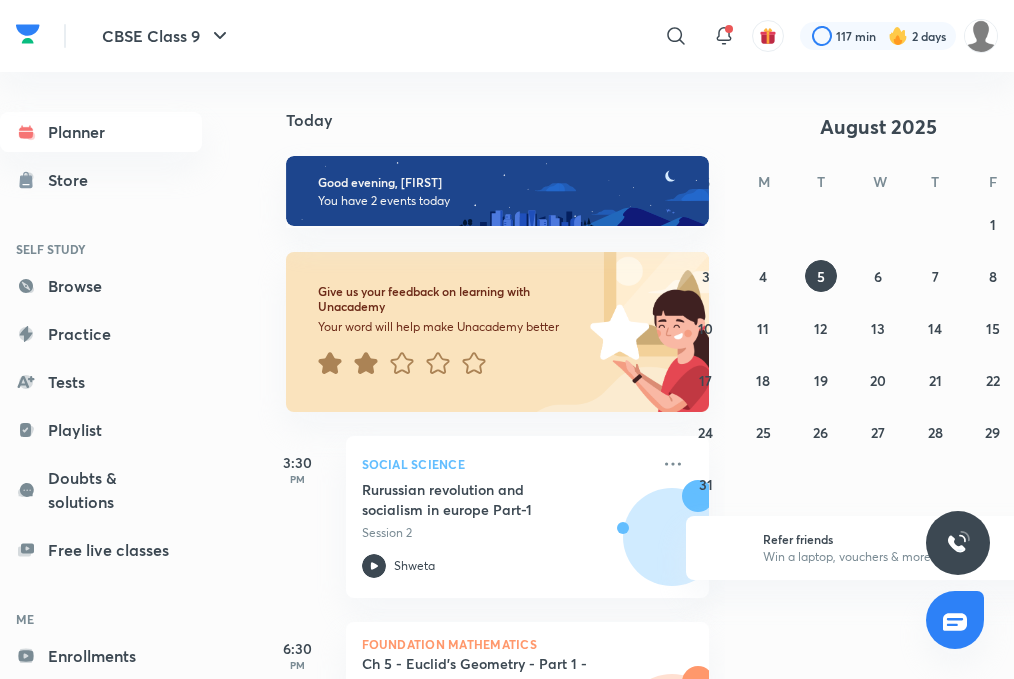 scroll, scrollTop: 121, scrollLeft: 0, axis: vertical 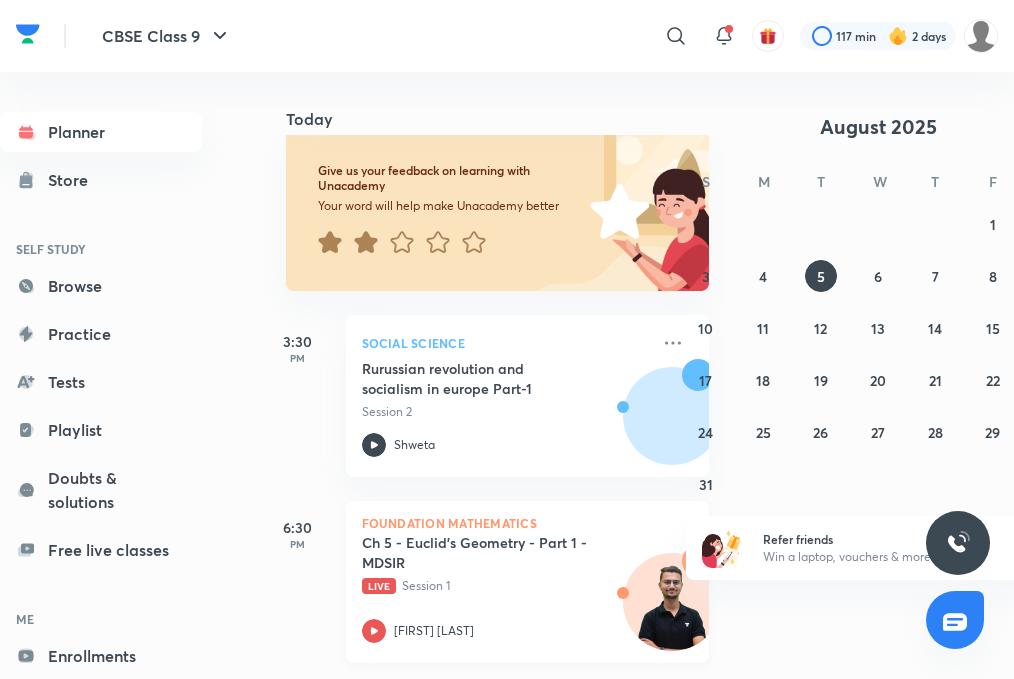click 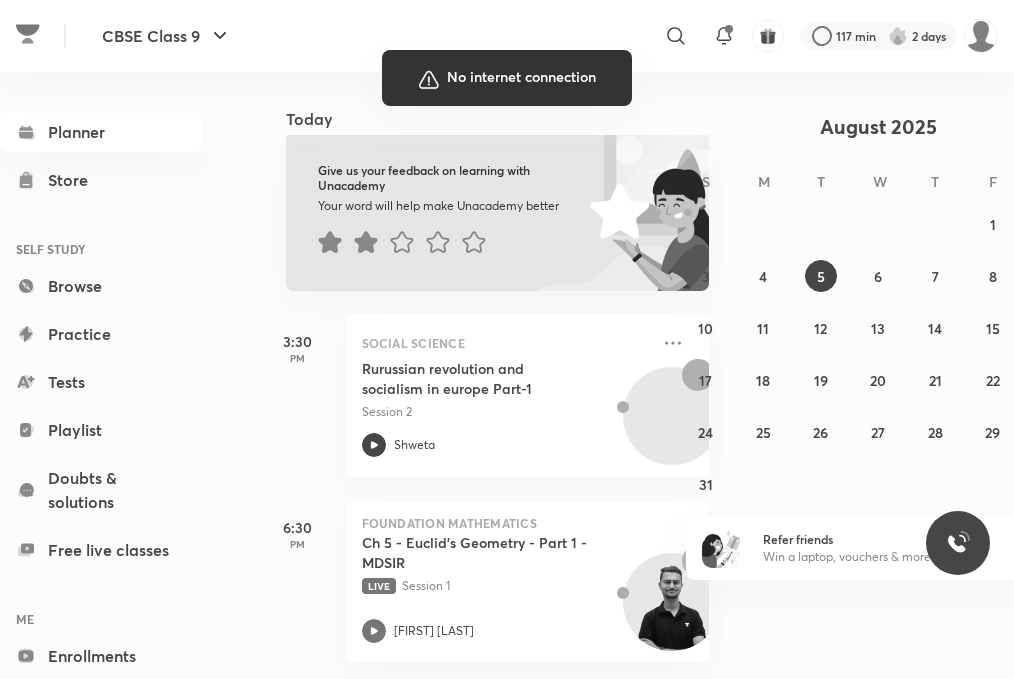 click at bounding box center (507, 339) 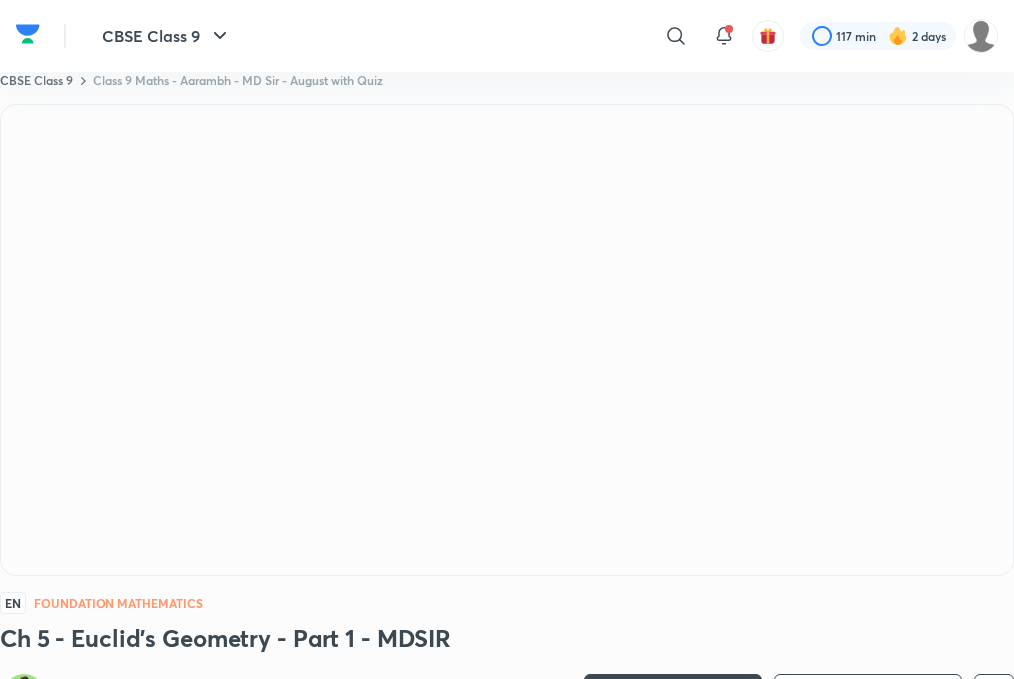 scroll, scrollTop: 0, scrollLeft: 0, axis: both 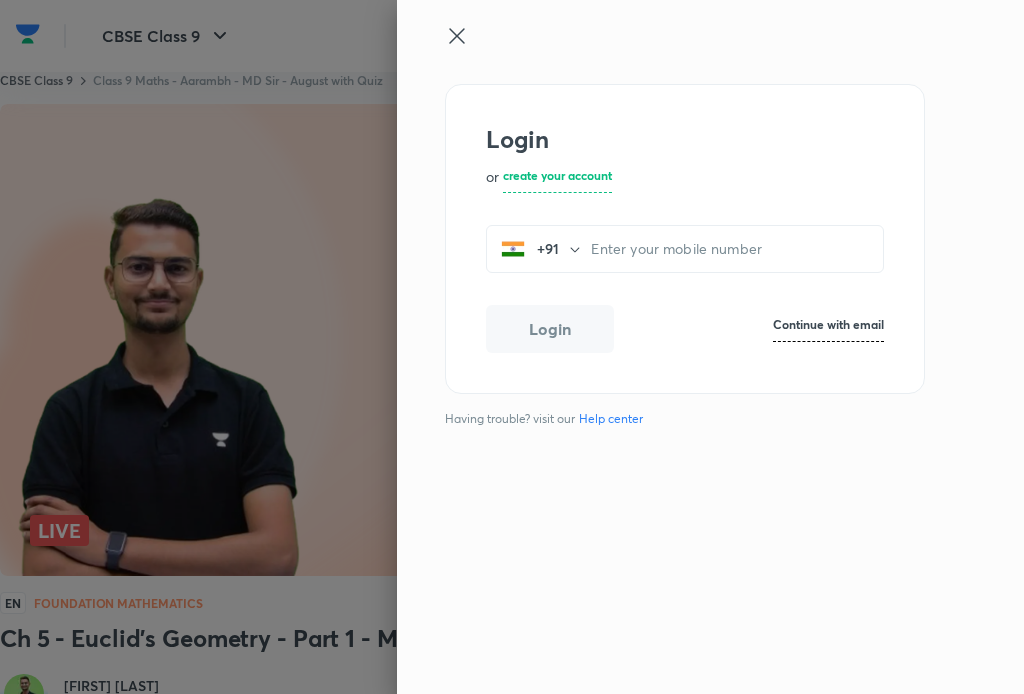 click 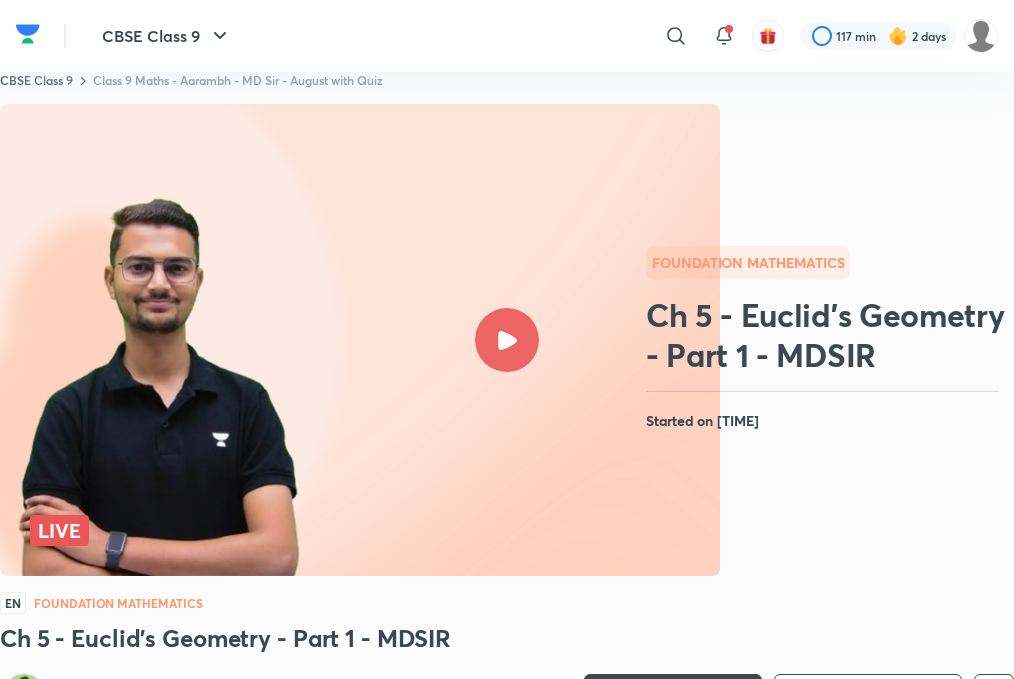 click at bounding box center [507, 340] 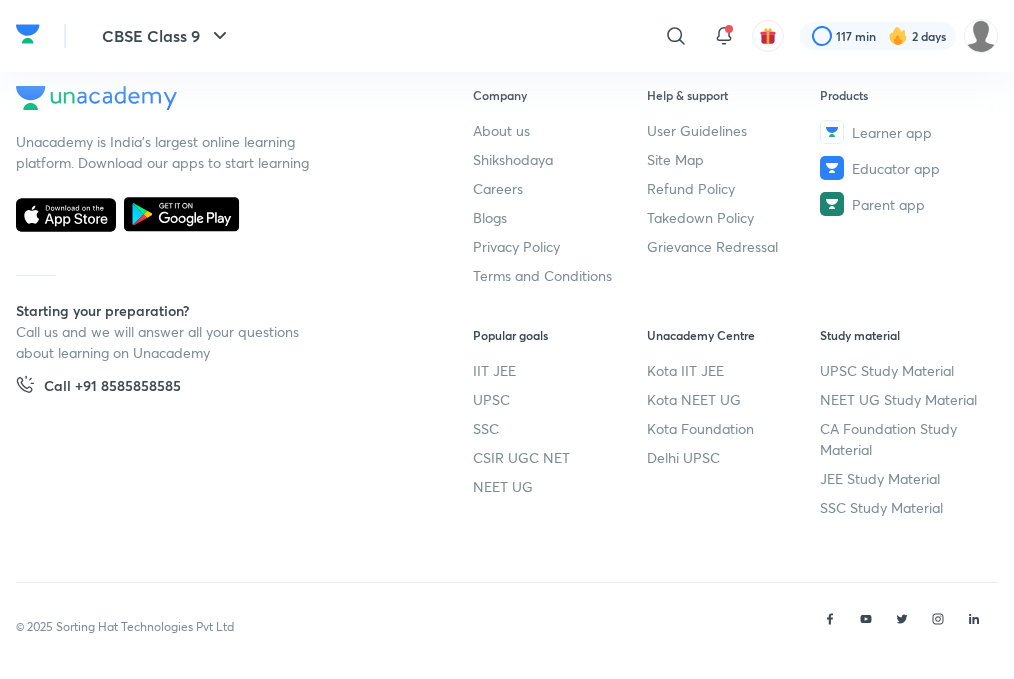 scroll, scrollTop: 1135, scrollLeft: 0, axis: vertical 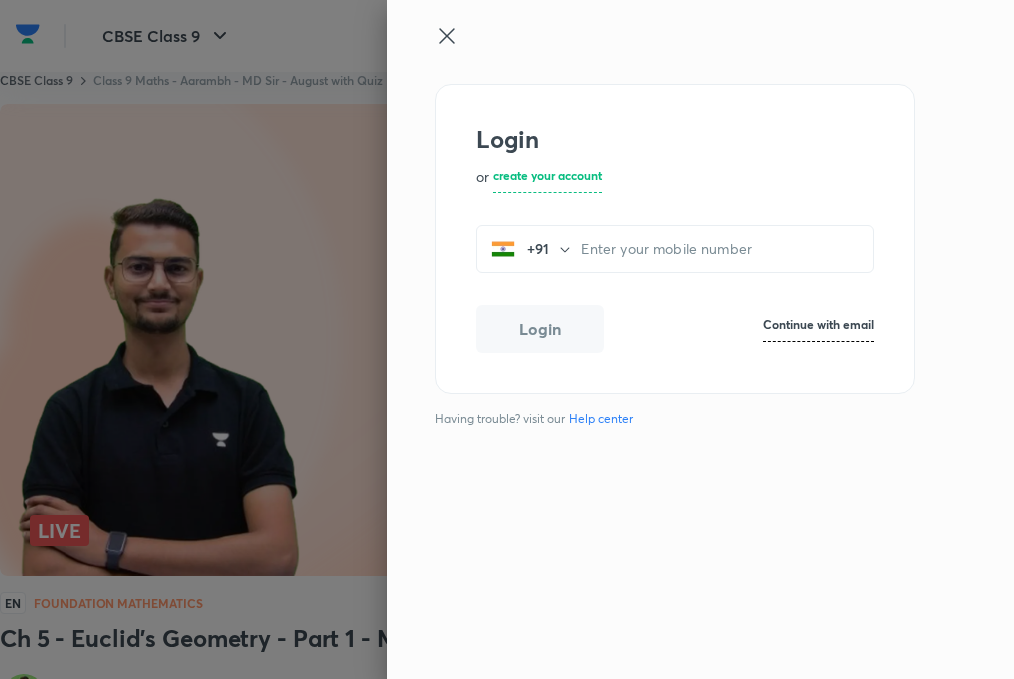 click 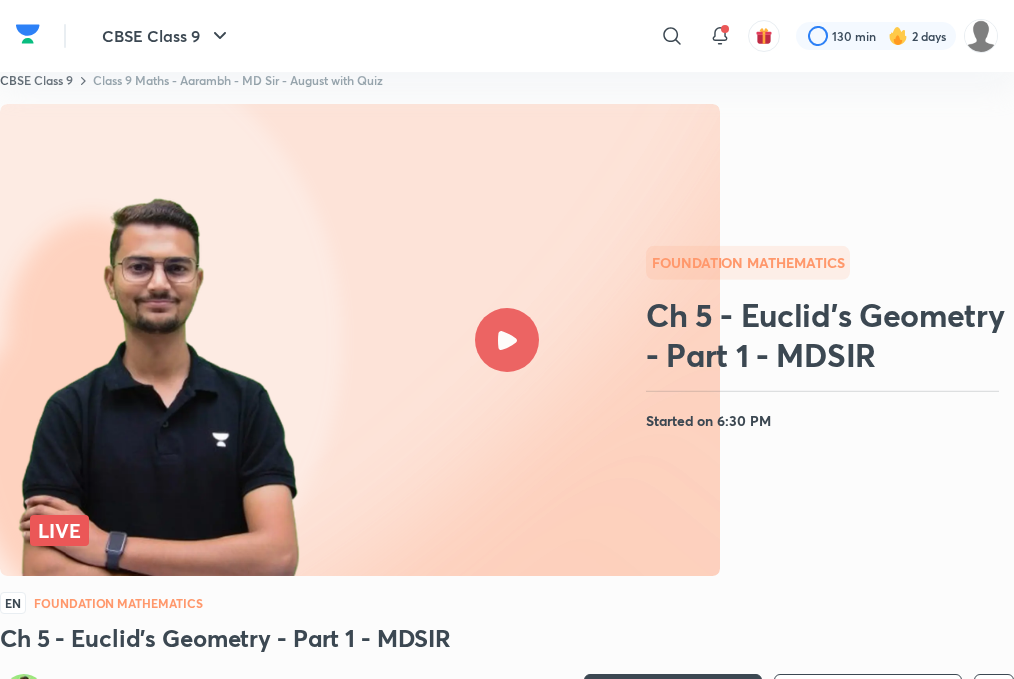 click at bounding box center [507, 340] 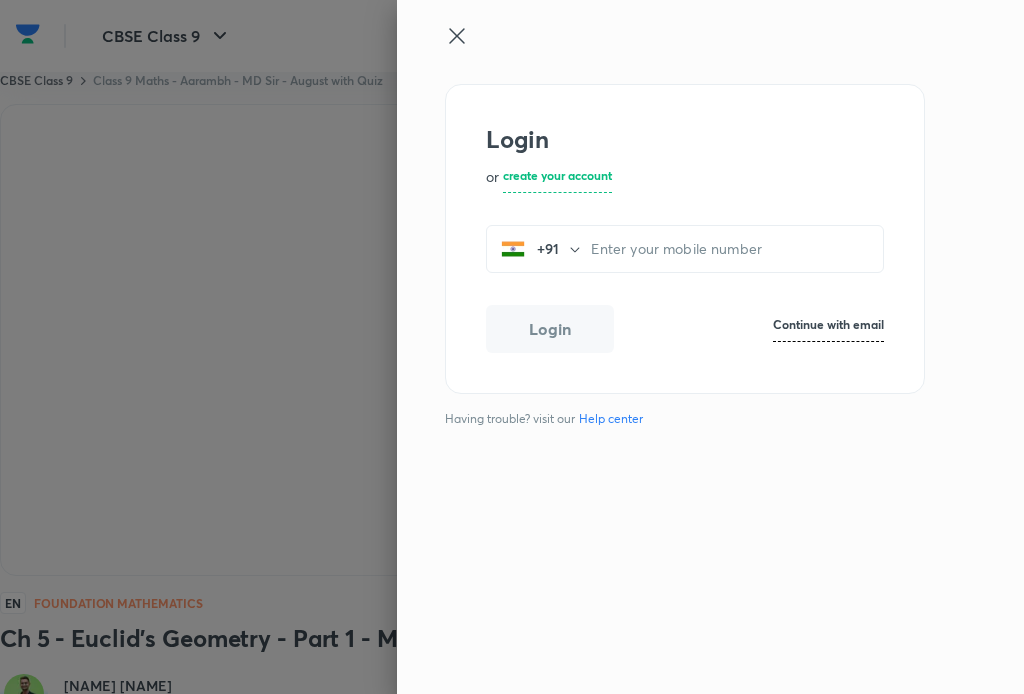 scroll, scrollTop: 0, scrollLeft: 0, axis: both 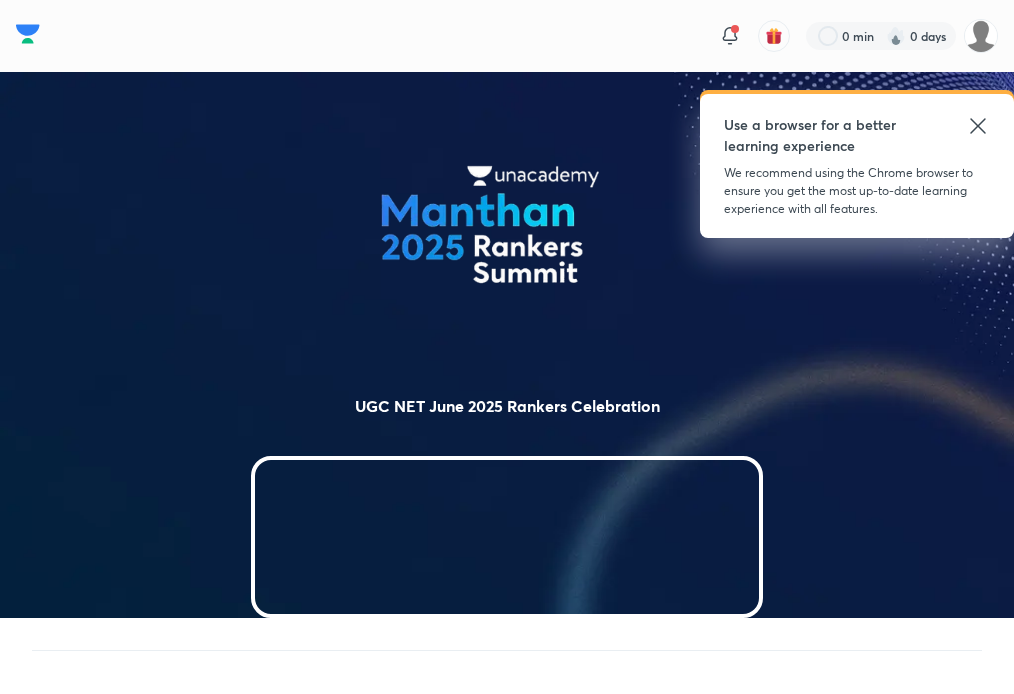 click on "Use a browser for a better learning experience We recommend using the Chrome browser to ensure you get the most up-to-date learning experience with all features." at bounding box center [857, 166] 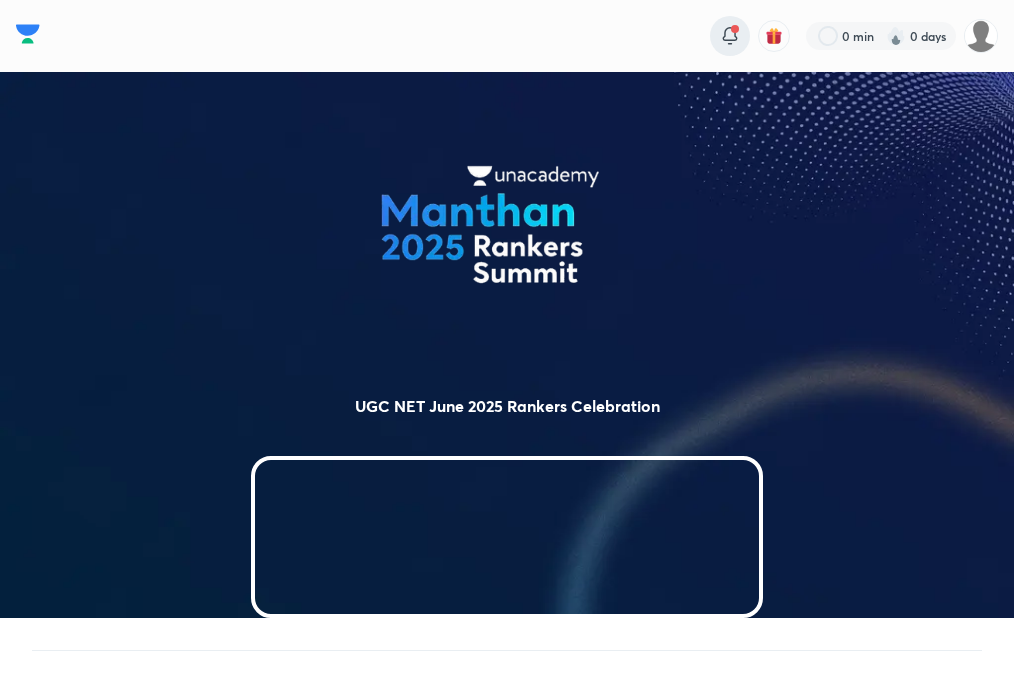 click at bounding box center (730, 36) 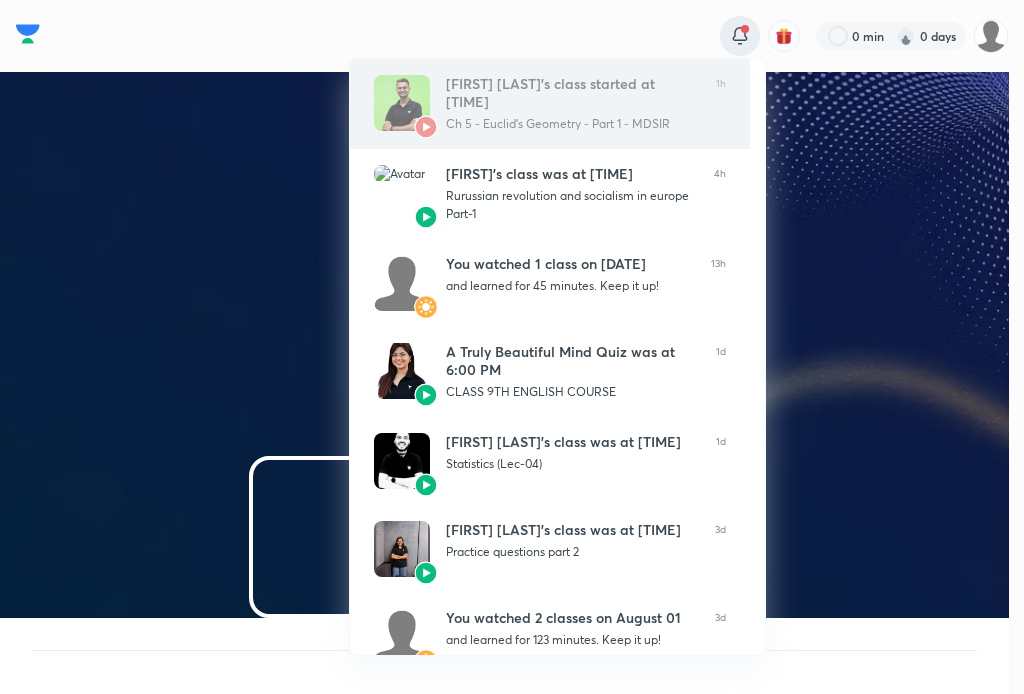 click on "Md Arif’s class started at 6:30 PM Ch 5 - Euclid's Geometry - Part 1 - MDSIR" at bounding box center [573, 104] 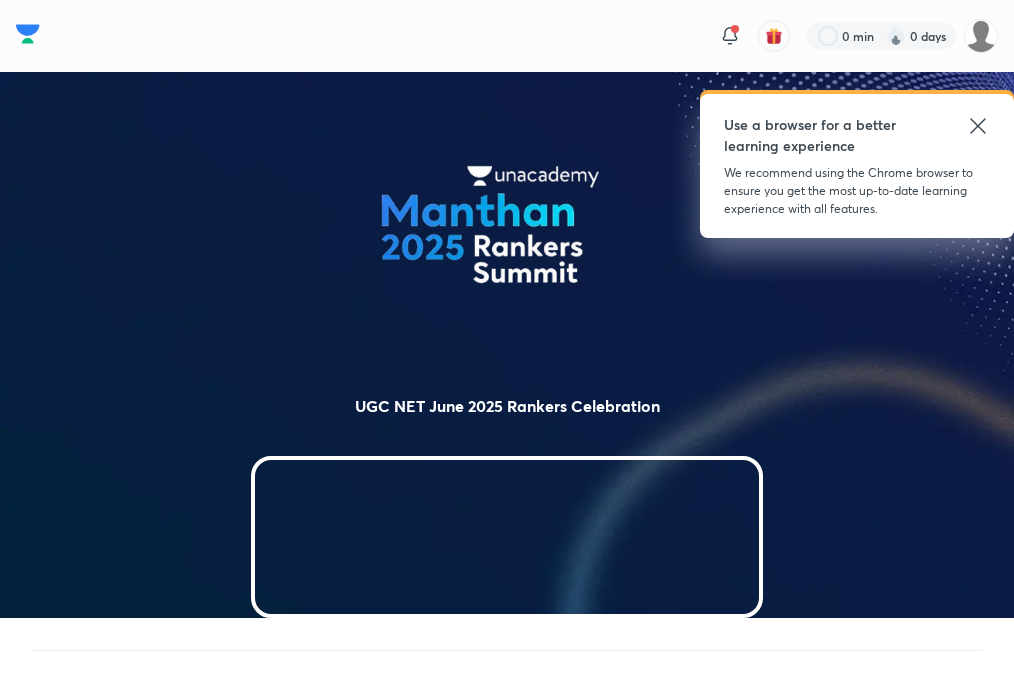scroll, scrollTop: 0, scrollLeft: 0, axis: both 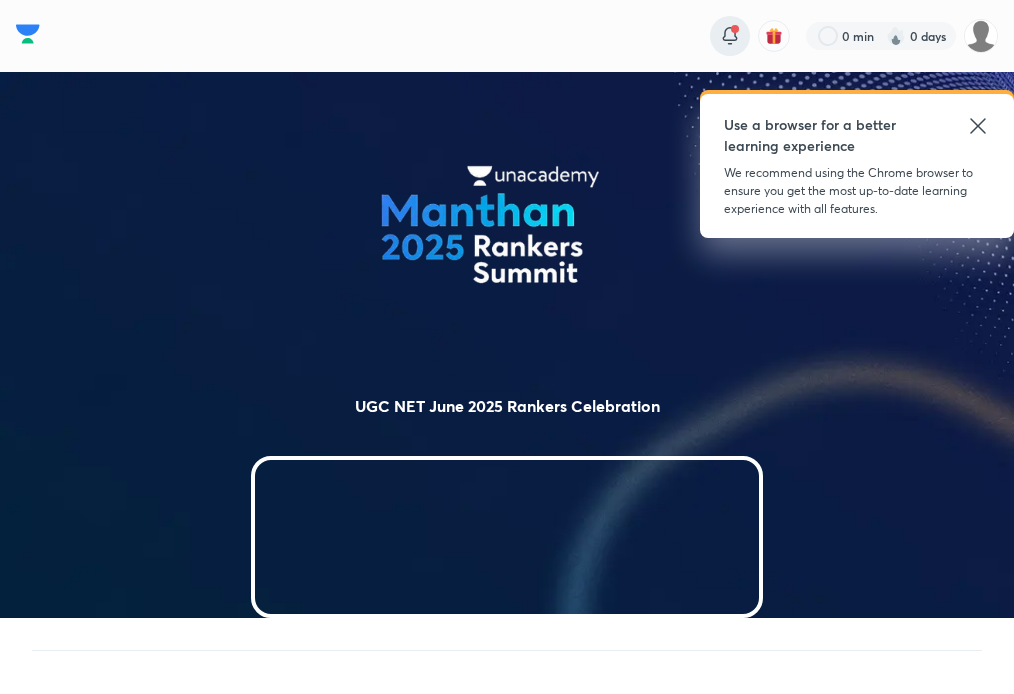 click 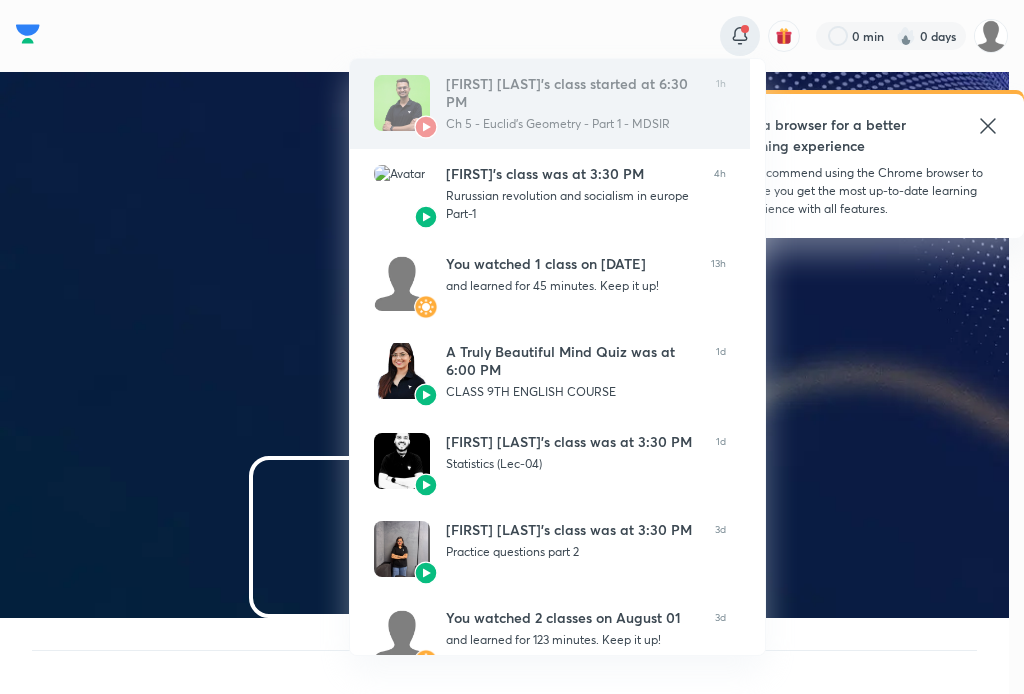 click on "Ch 5 - Euclid's Geometry - Part 1 - MDSIR" at bounding box center (573, 124) 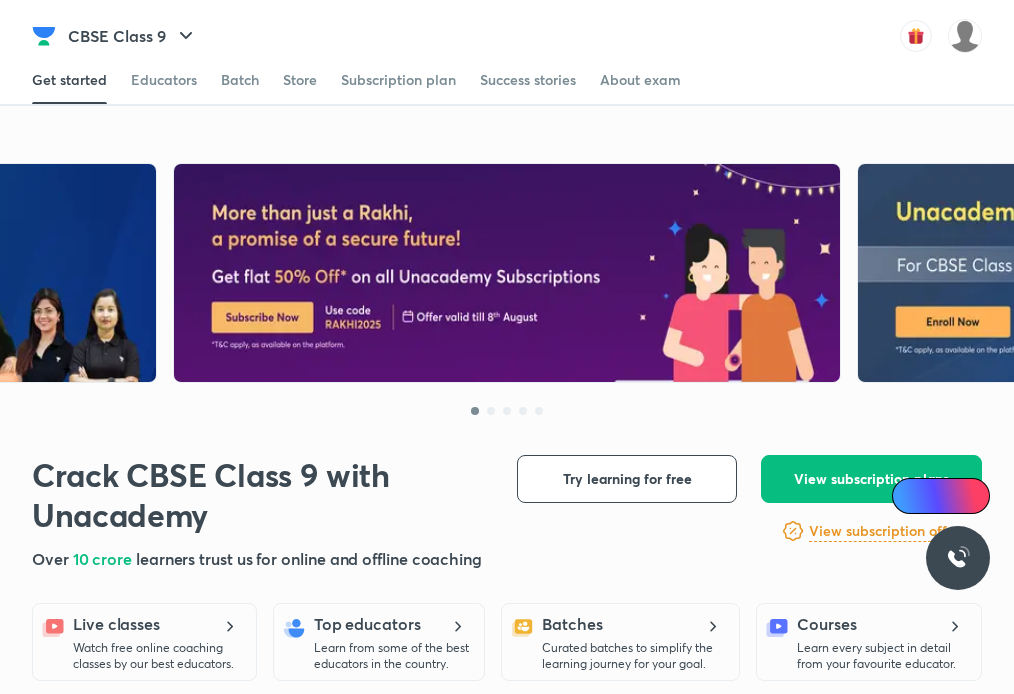 scroll, scrollTop: 0, scrollLeft: 0, axis: both 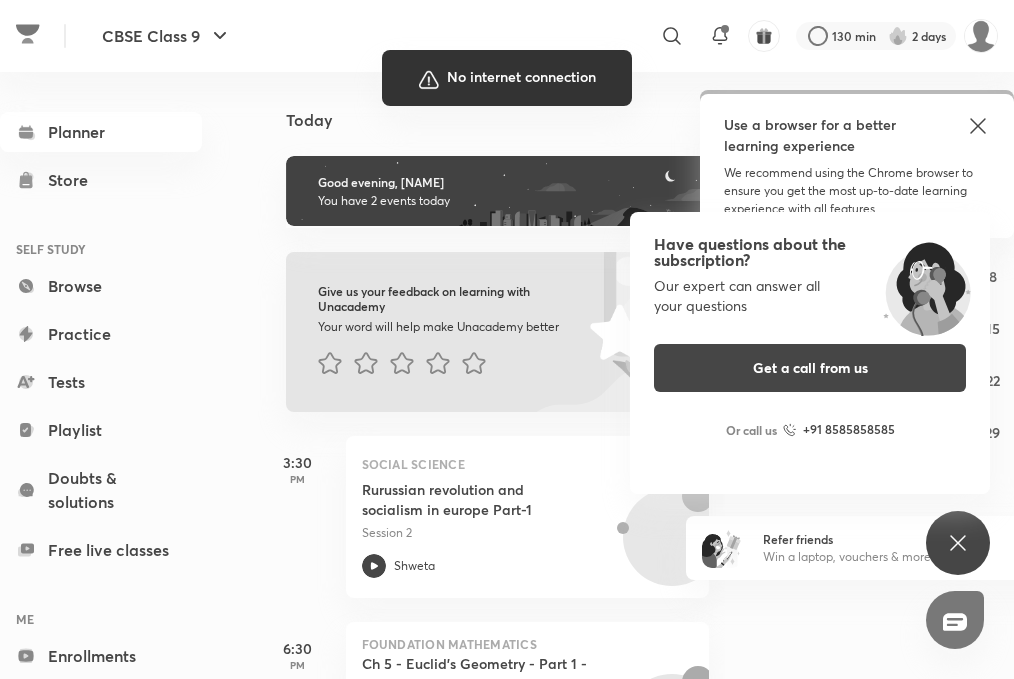 click at bounding box center [507, 339] 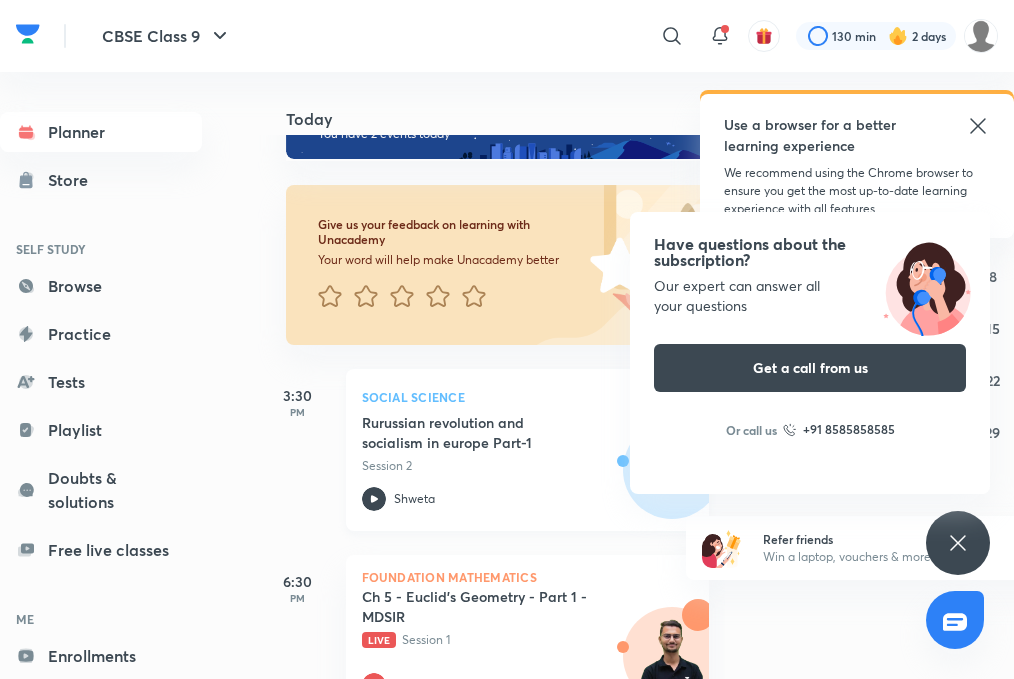 scroll, scrollTop: 121, scrollLeft: 0, axis: vertical 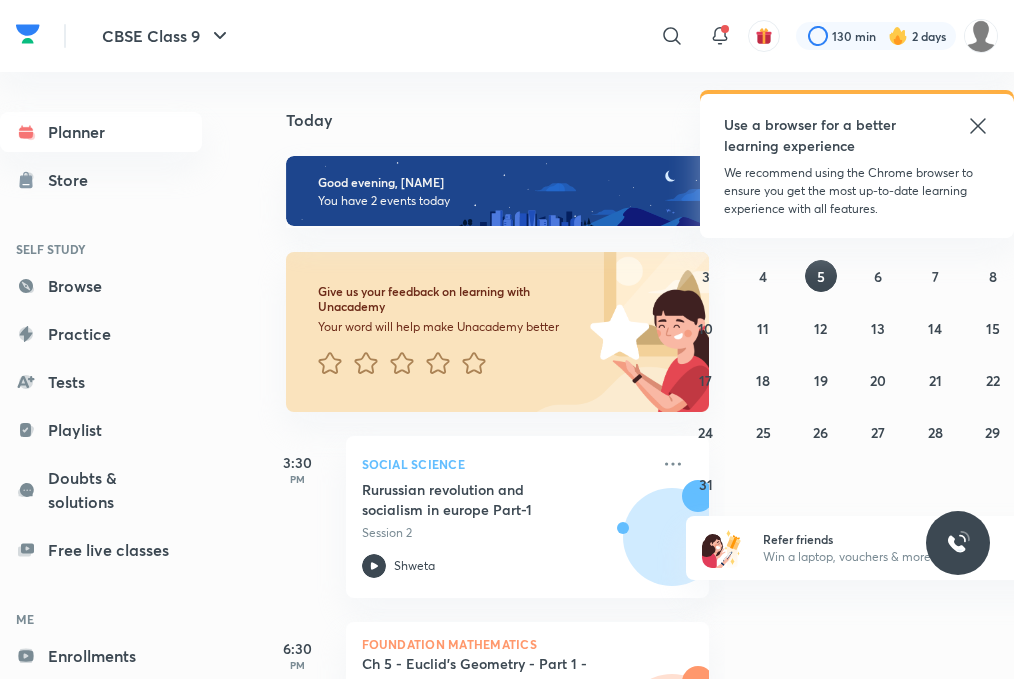 click 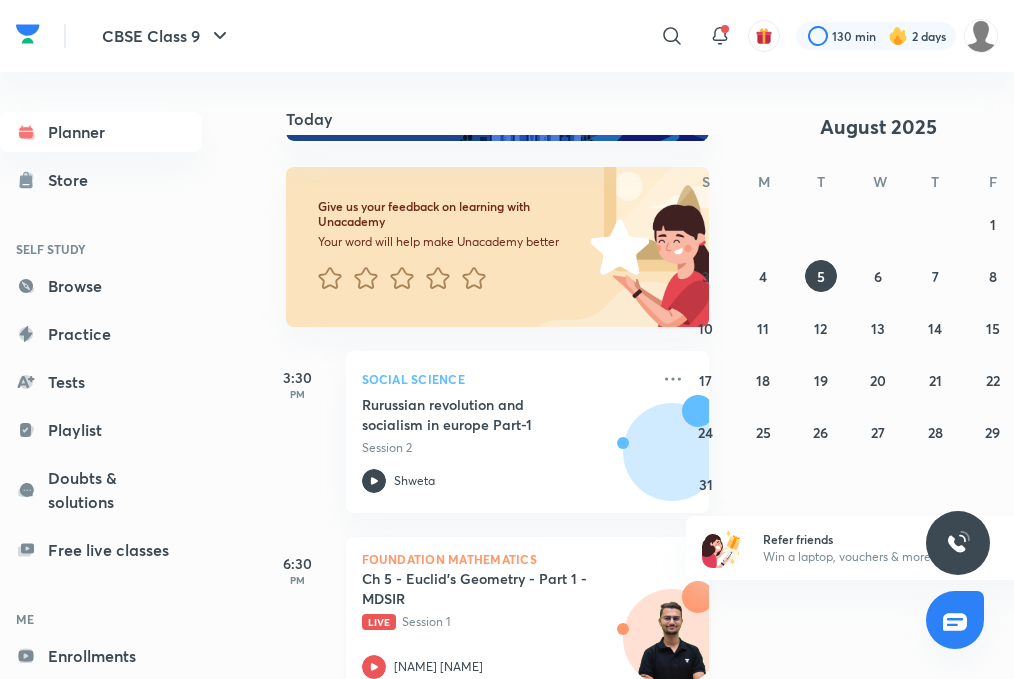 scroll, scrollTop: 121, scrollLeft: 0, axis: vertical 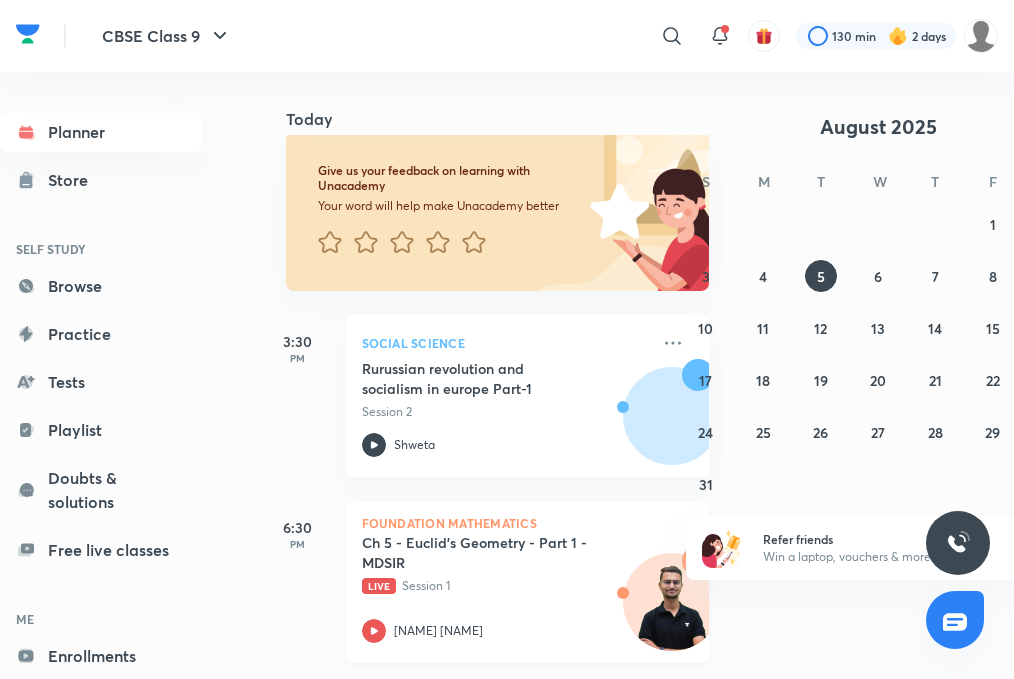 click on "[NAME] [NAME]" at bounding box center (506, 631) 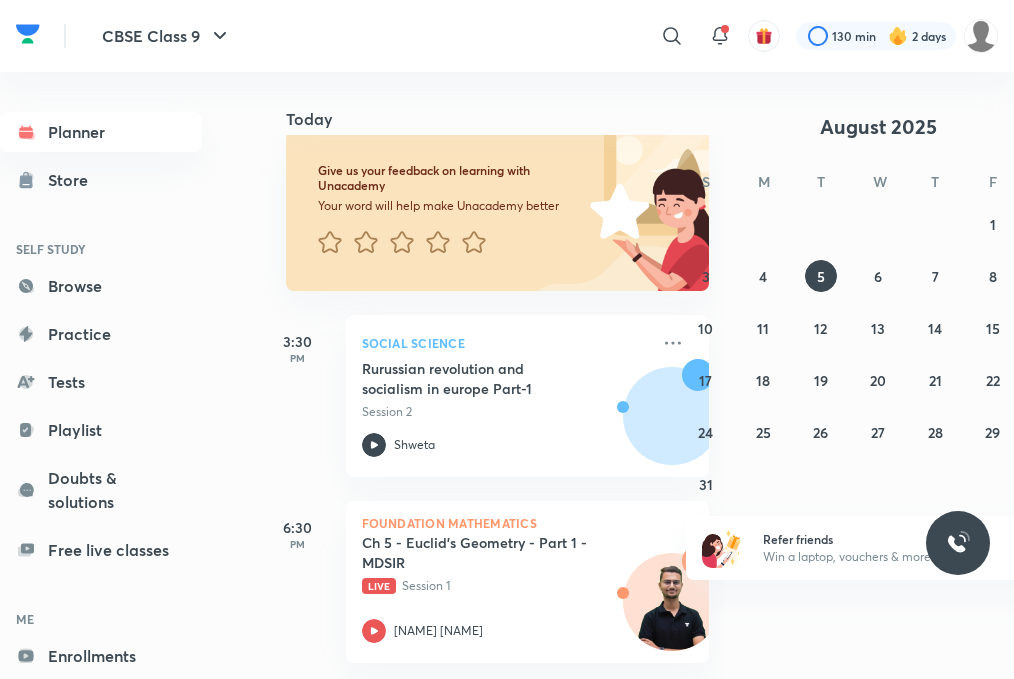 click at bounding box center [507, 339] 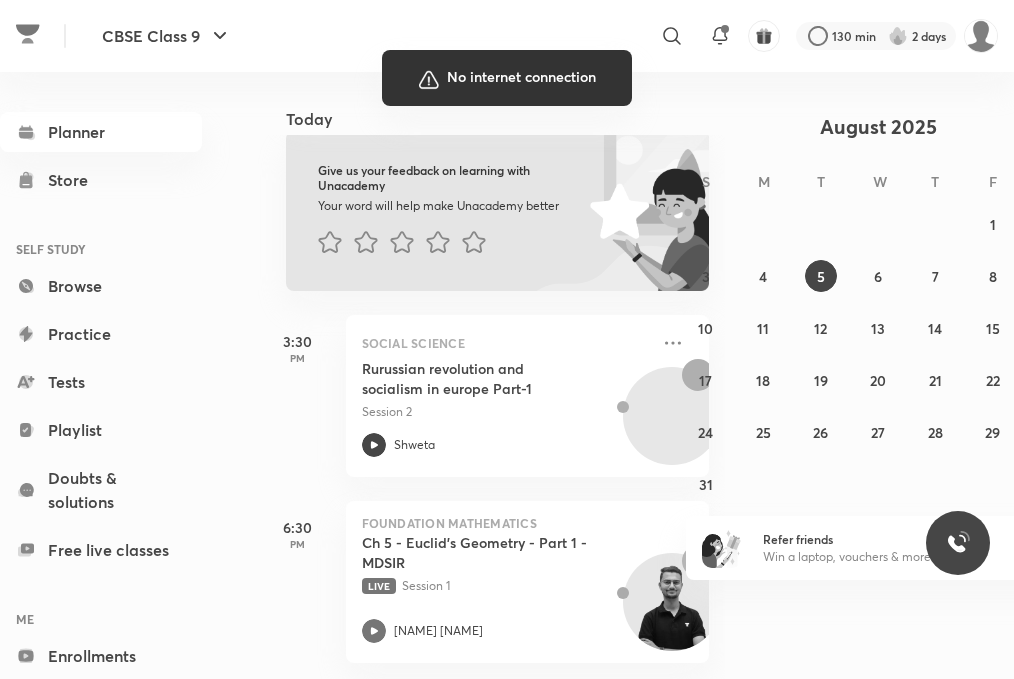 click at bounding box center (507, 339) 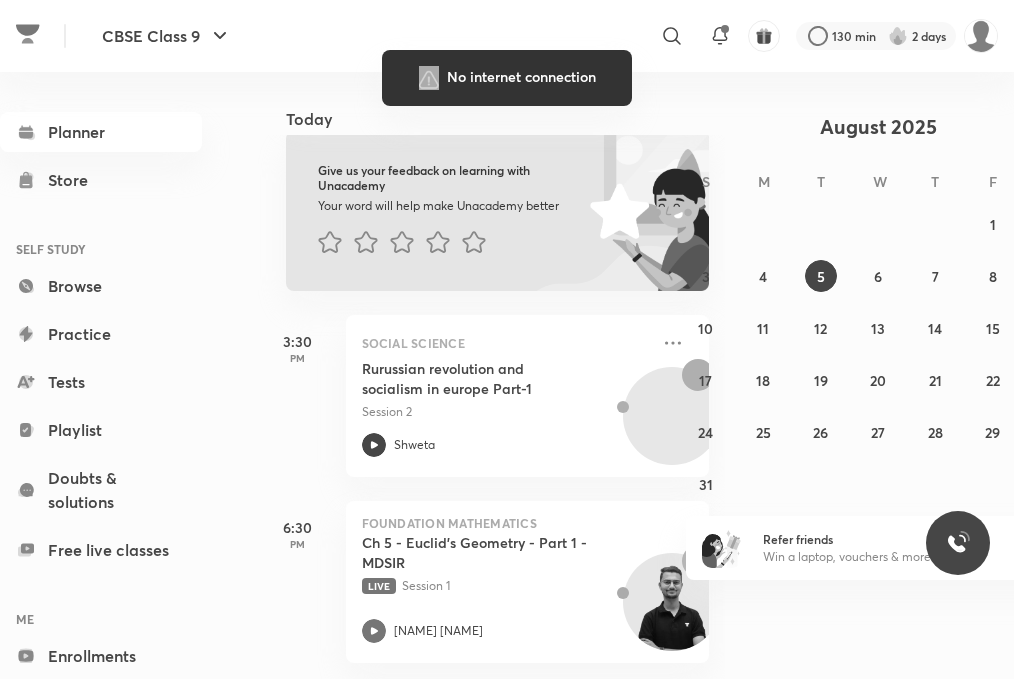 click at bounding box center (507, 339) 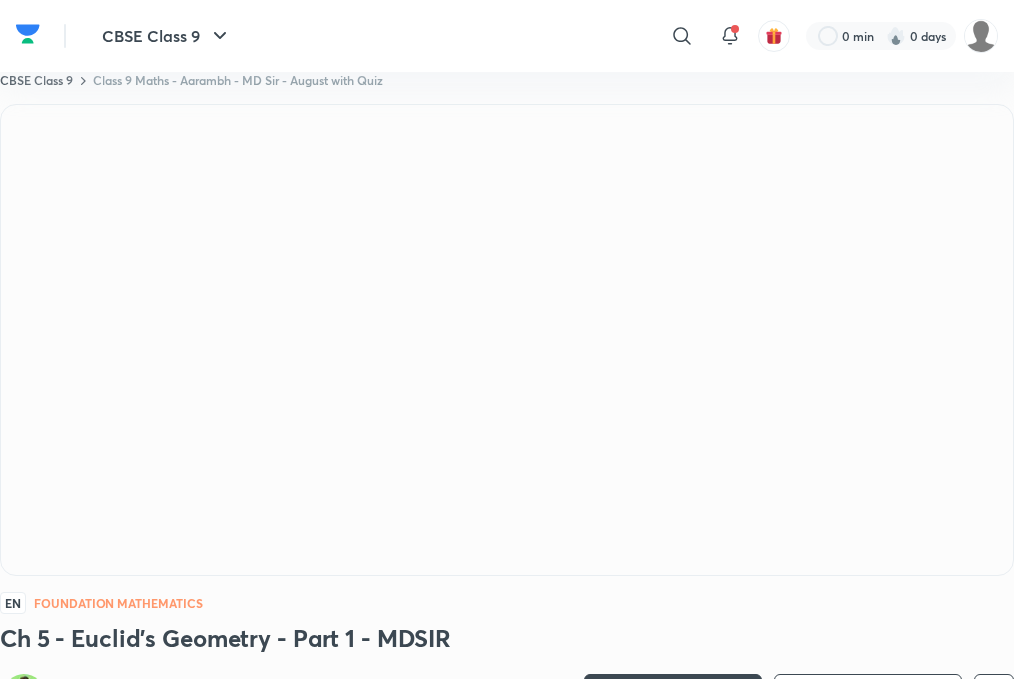 scroll, scrollTop: 0, scrollLeft: 0, axis: both 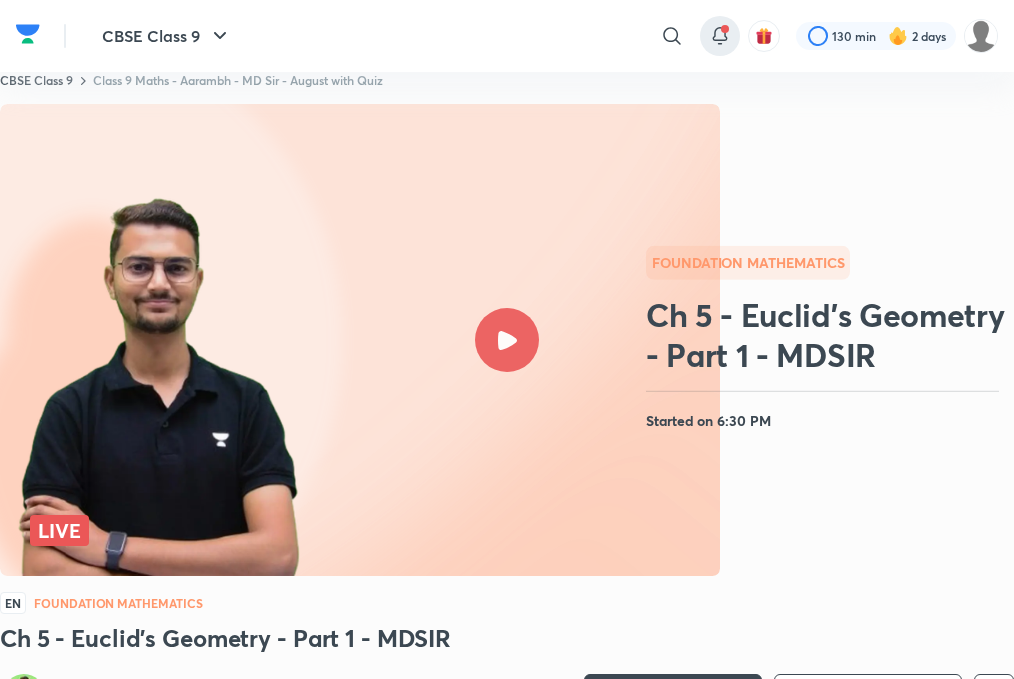 click 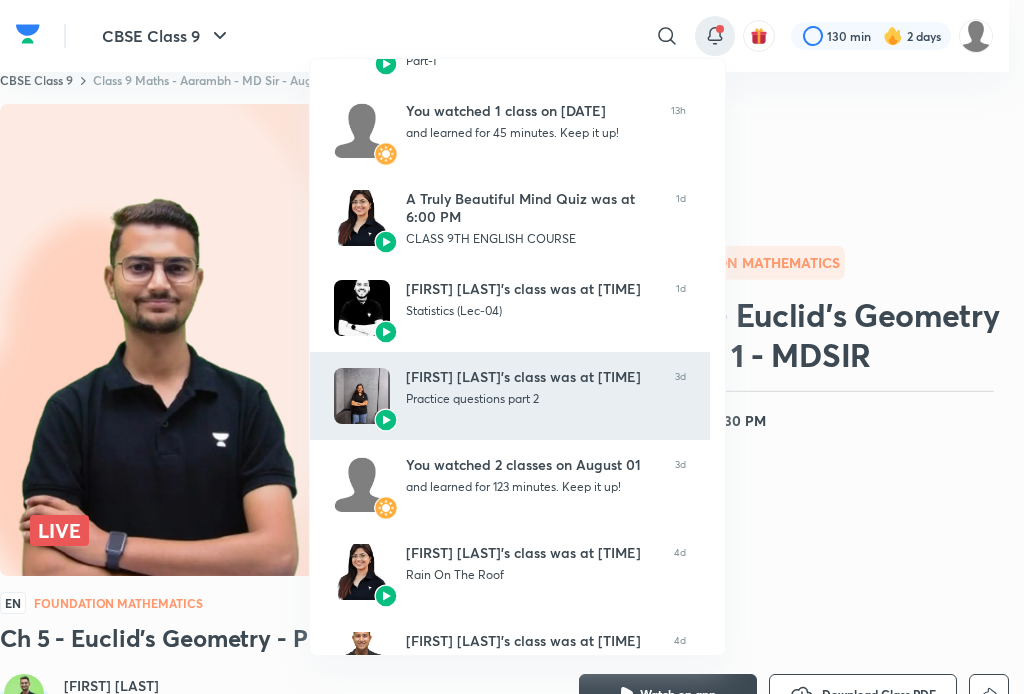scroll, scrollTop: 0, scrollLeft: 0, axis: both 